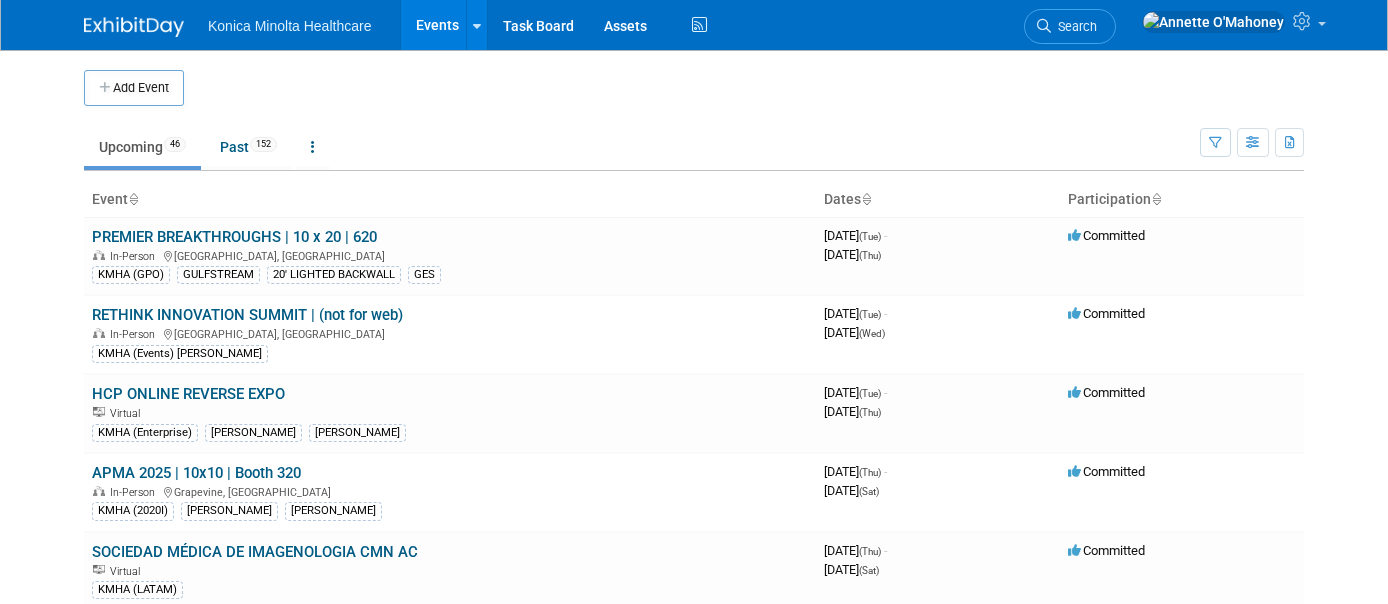 scroll, scrollTop: 0, scrollLeft: 0, axis: both 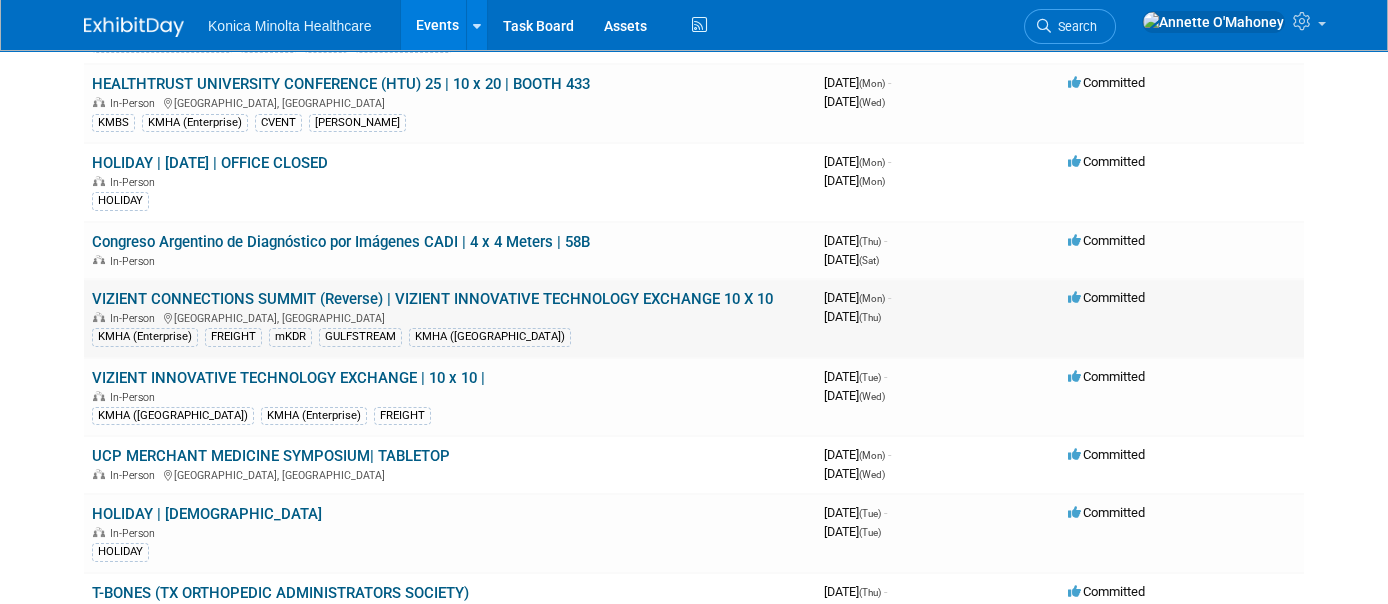 click on "VIZIENT CONNECTIONS SUMMIT (Reverse) | VIZIENT INNOVATIVE TECHNOLOGY EXCHANGE 10 X 10" at bounding box center [432, 299] 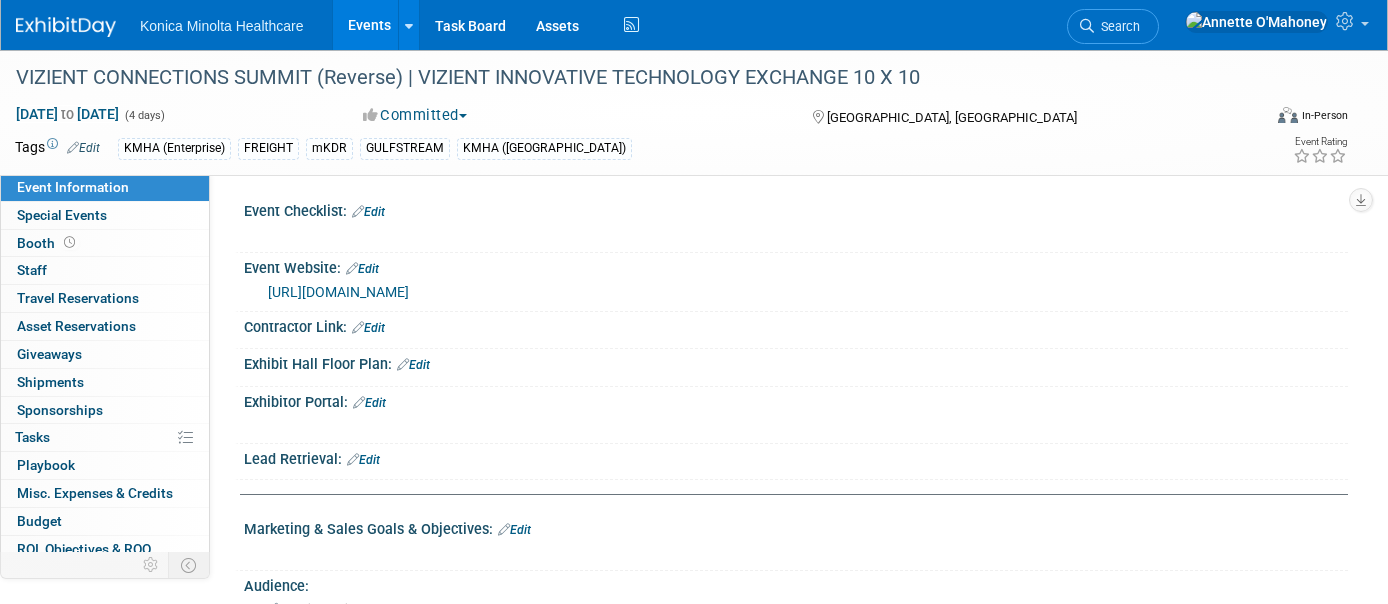scroll, scrollTop: 0, scrollLeft: 0, axis: both 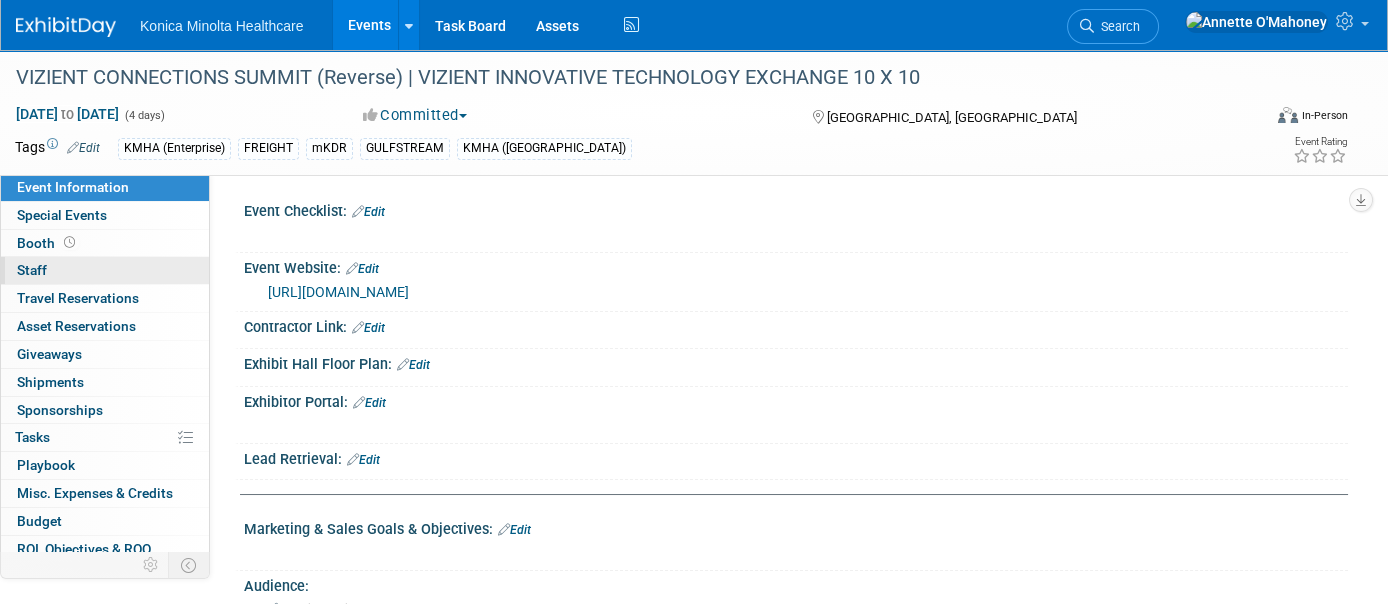 click on "0
Staff 0" at bounding box center (105, 270) 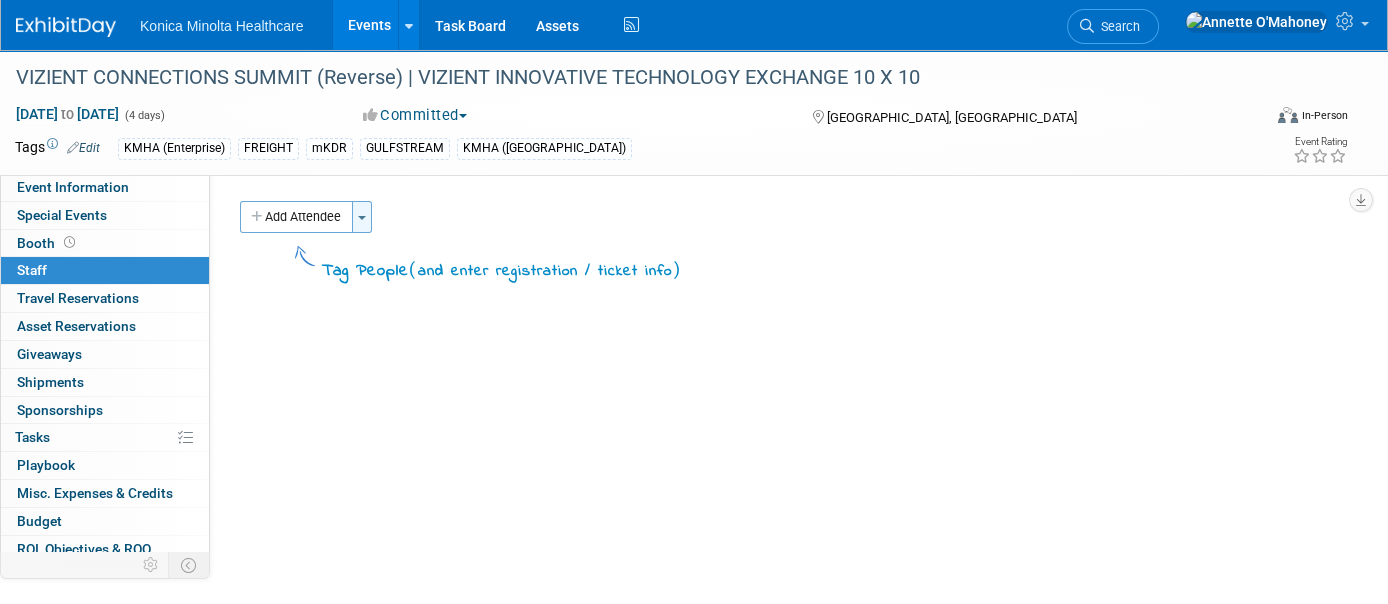 click at bounding box center (362, 218) 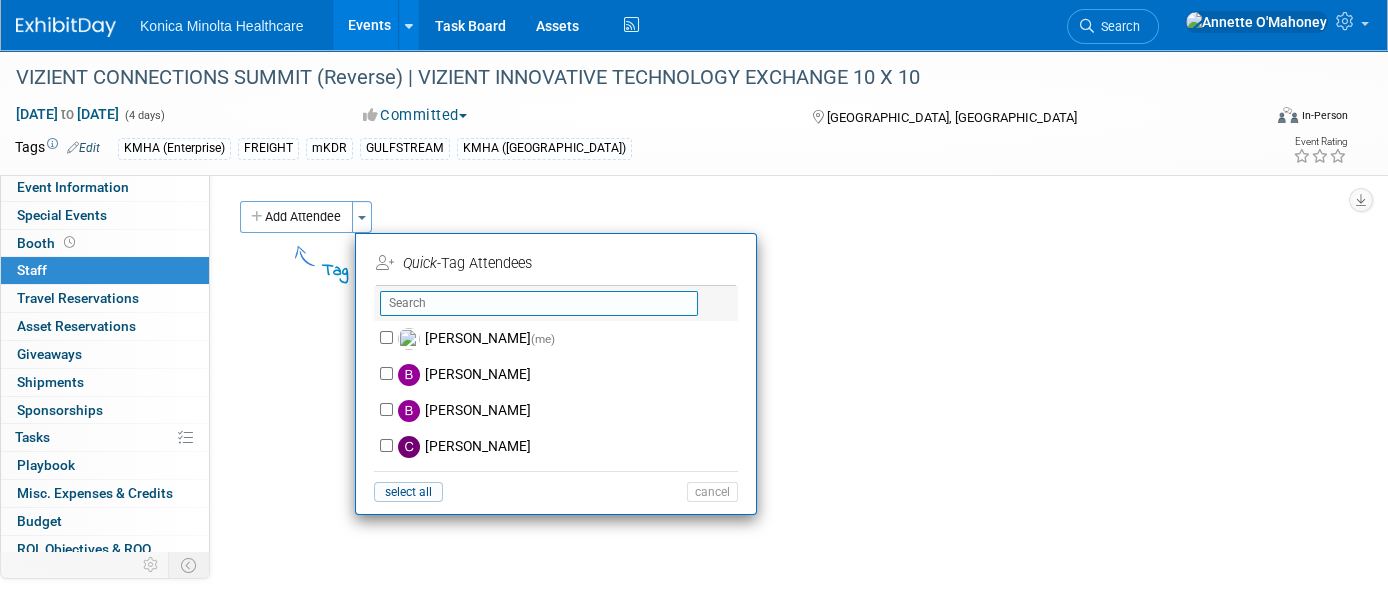 click at bounding box center [539, 303] 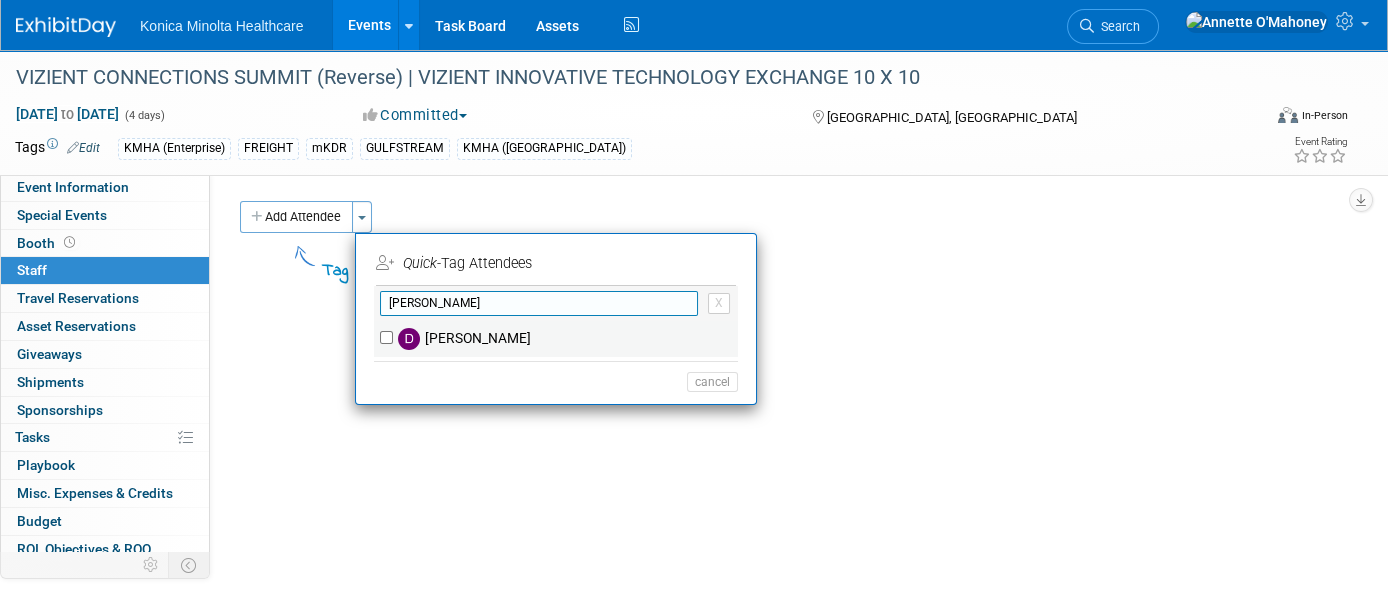 type on "[PERSON_NAME]" 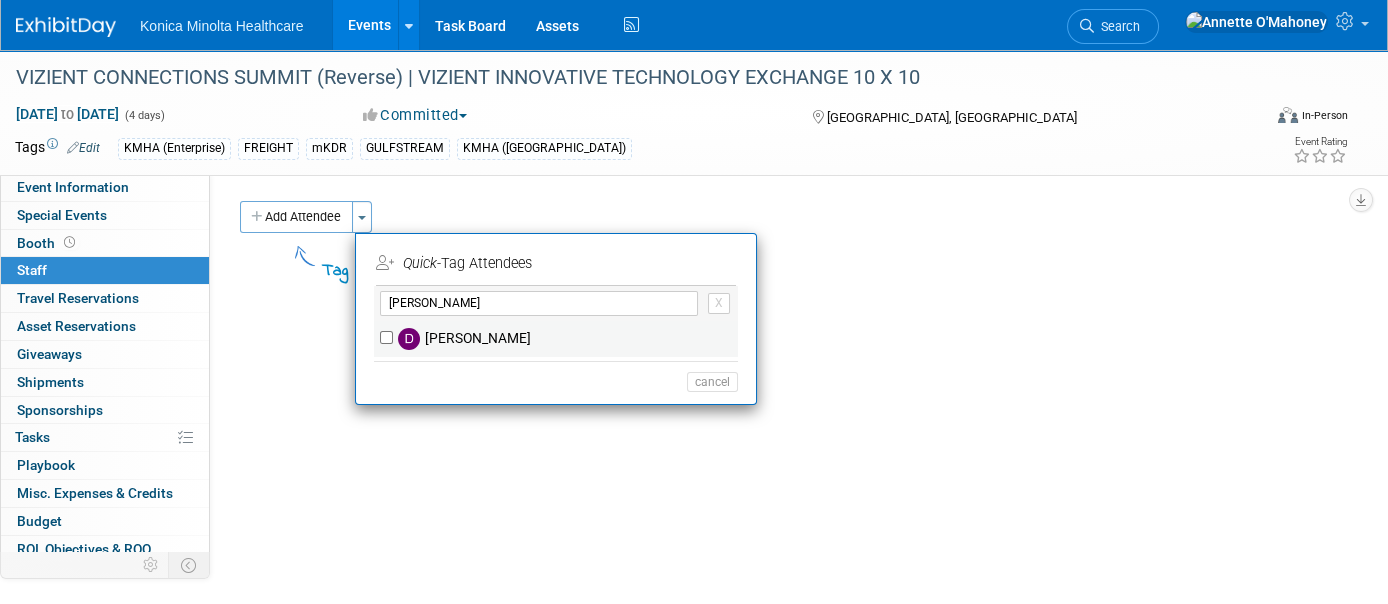 click on "[PERSON_NAME]" at bounding box center [569, 339] 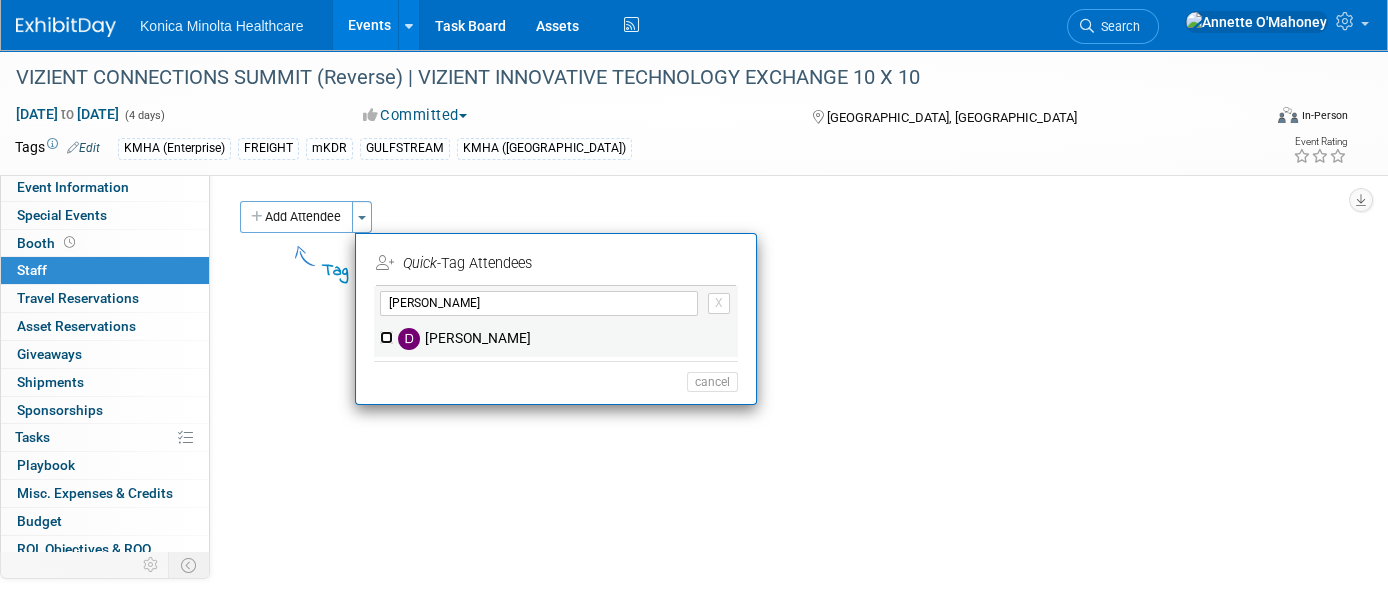 click on "[PERSON_NAME]" at bounding box center [386, 337] 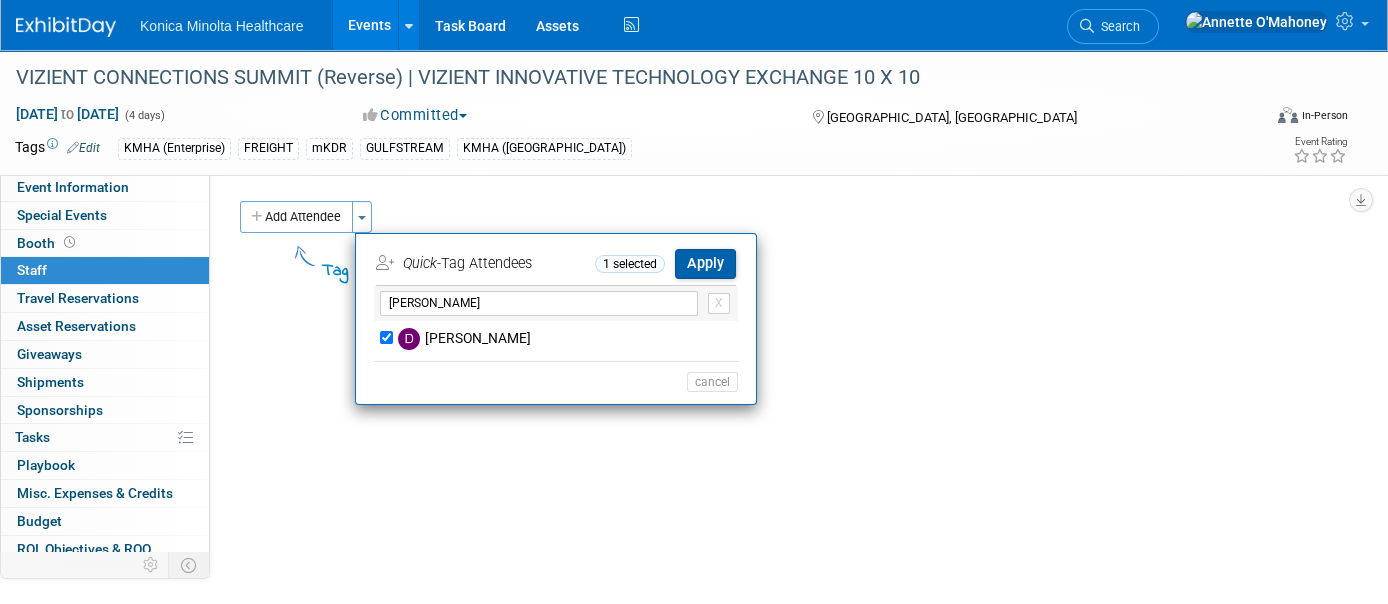 click on "Apply" at bounding box center (705, 263) 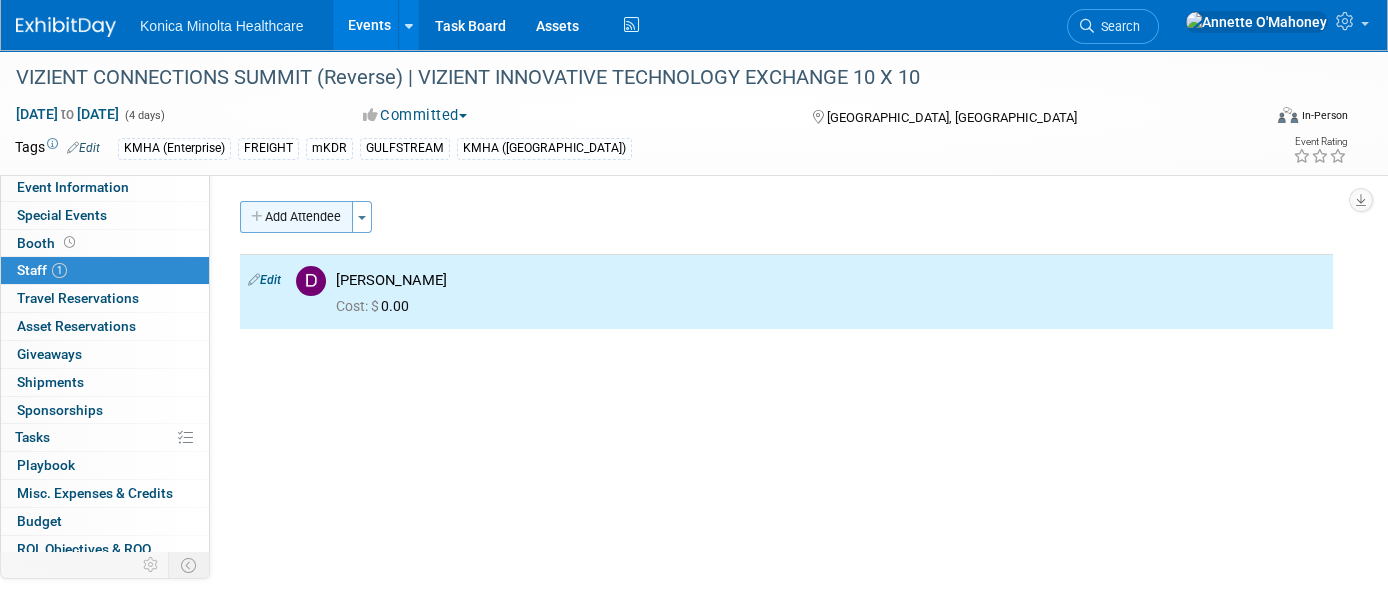 click on "Add Attendee" at bounding box center [296, 217] 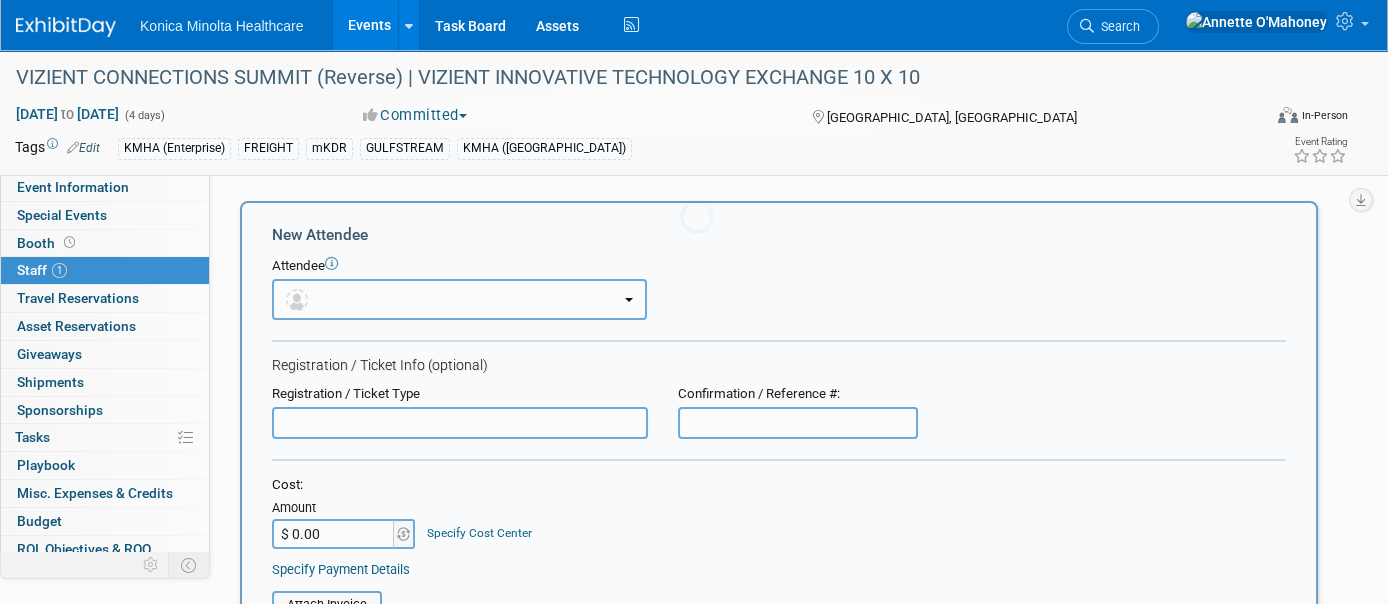 scroll, scrollTop: 0, scrollLeft: 0, axis: both 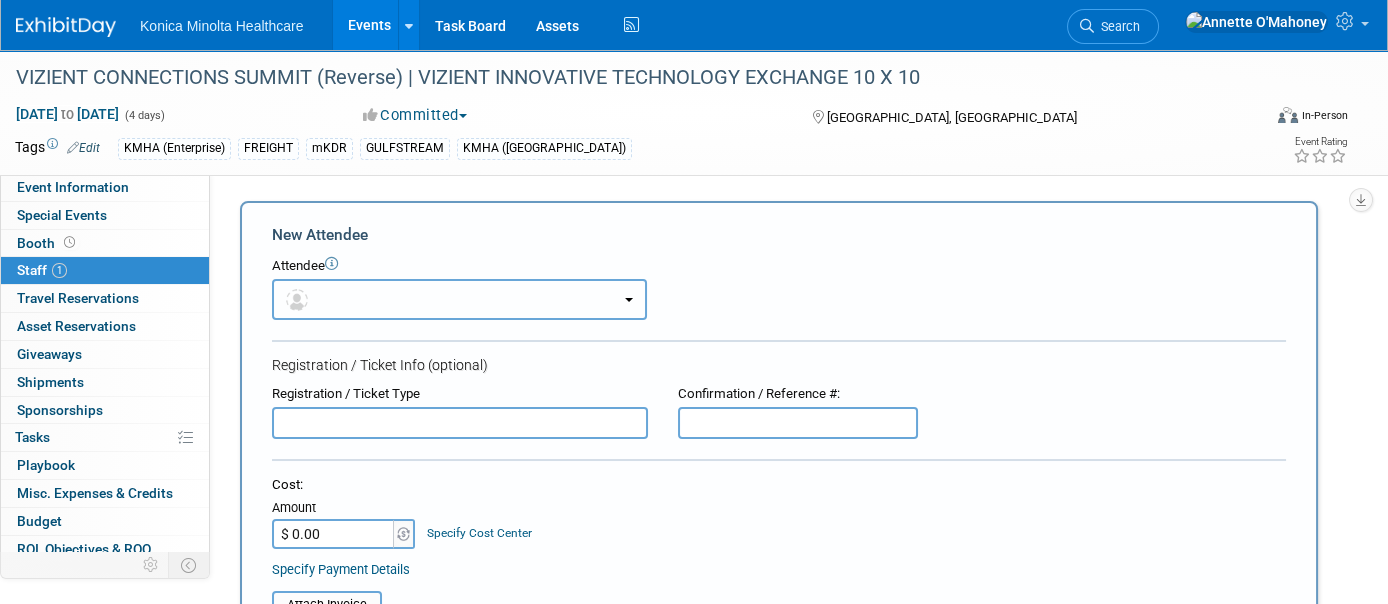 click at bounding box center (459, 299) 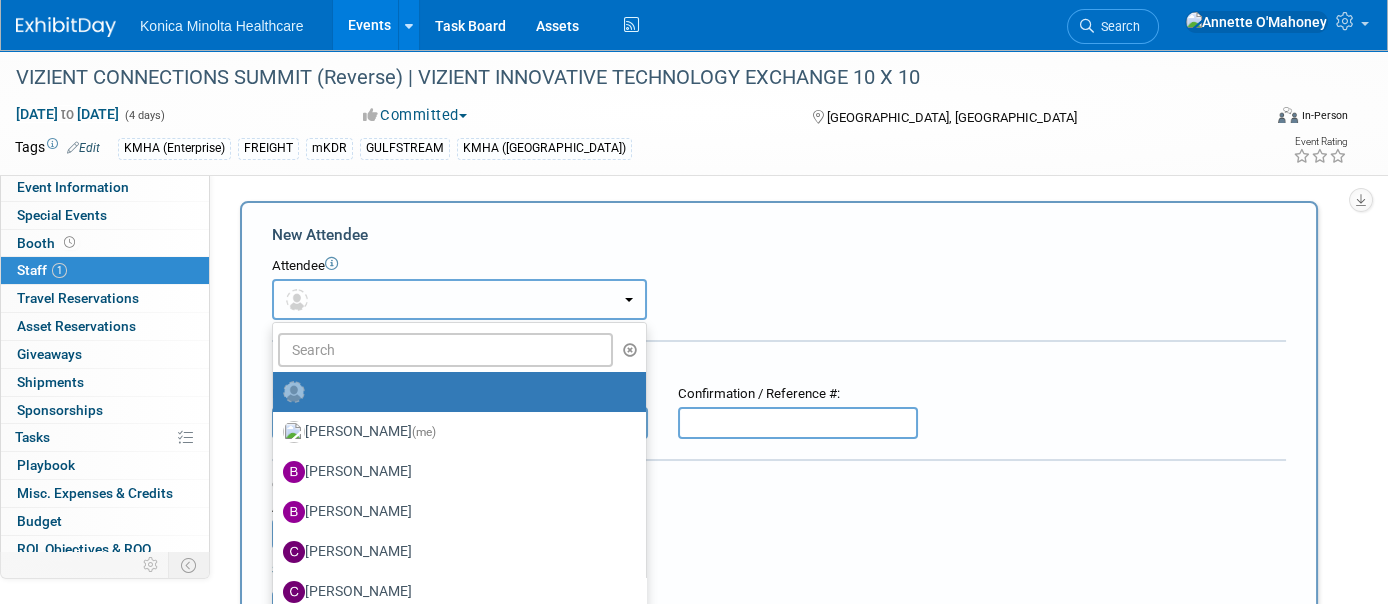 type 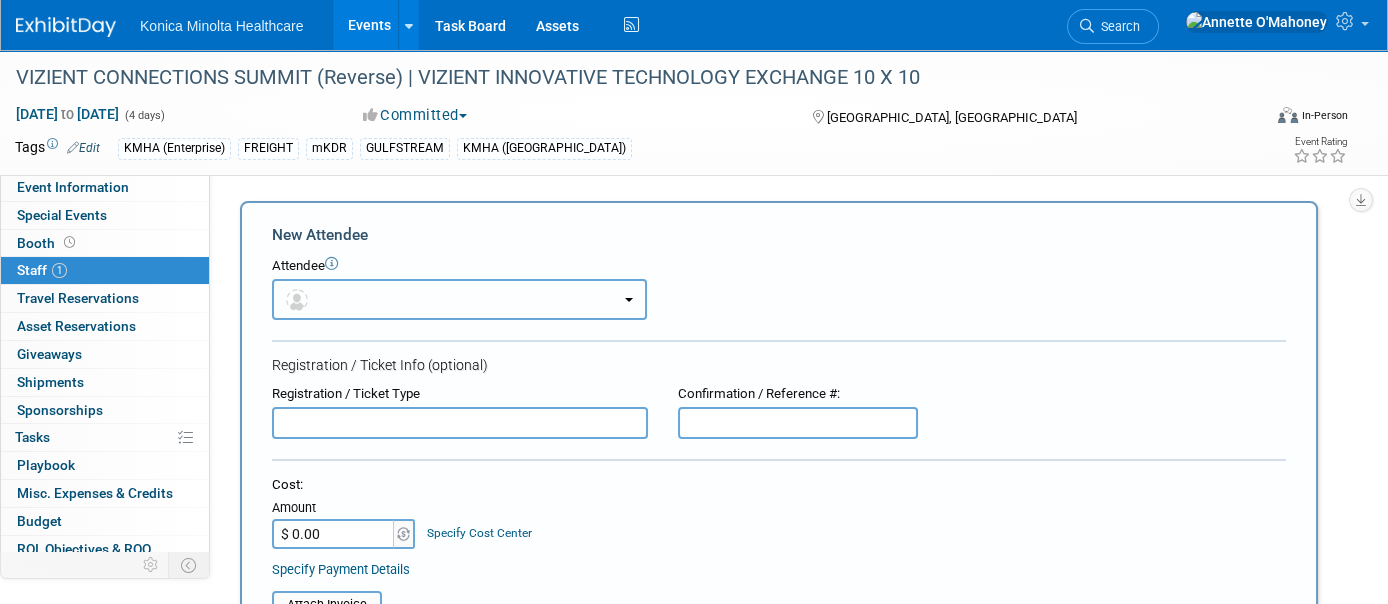 click at bounding box center (459, 299) 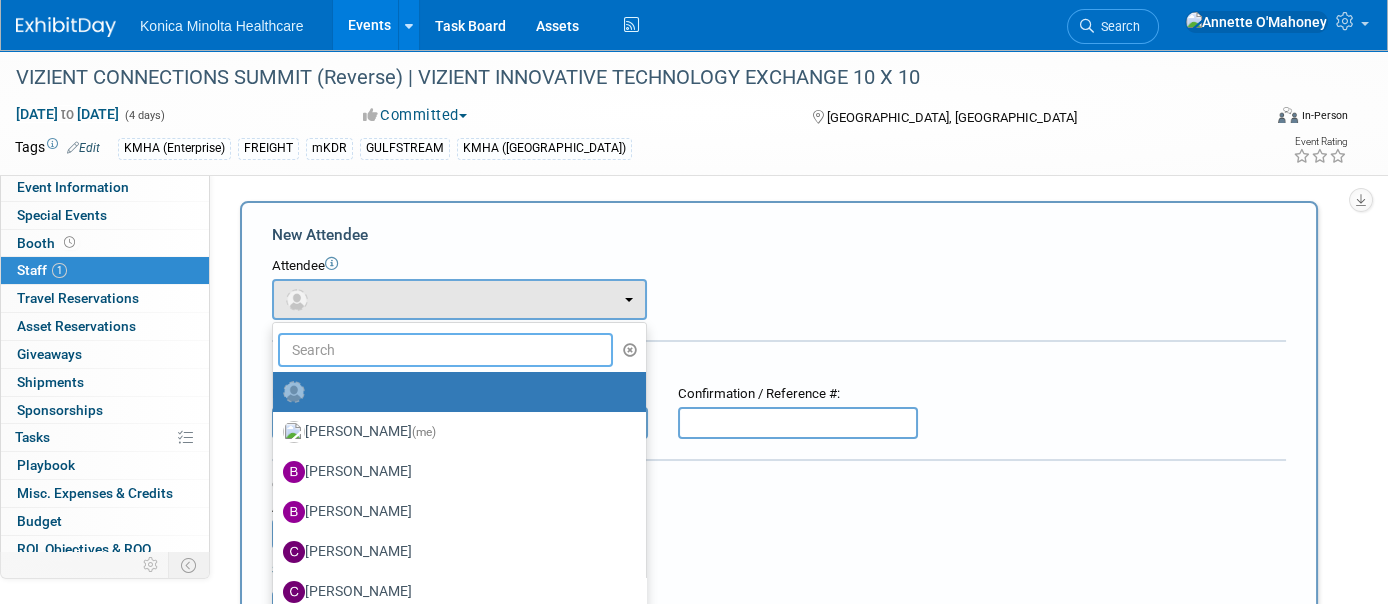 click at bounding box center [445, 350] 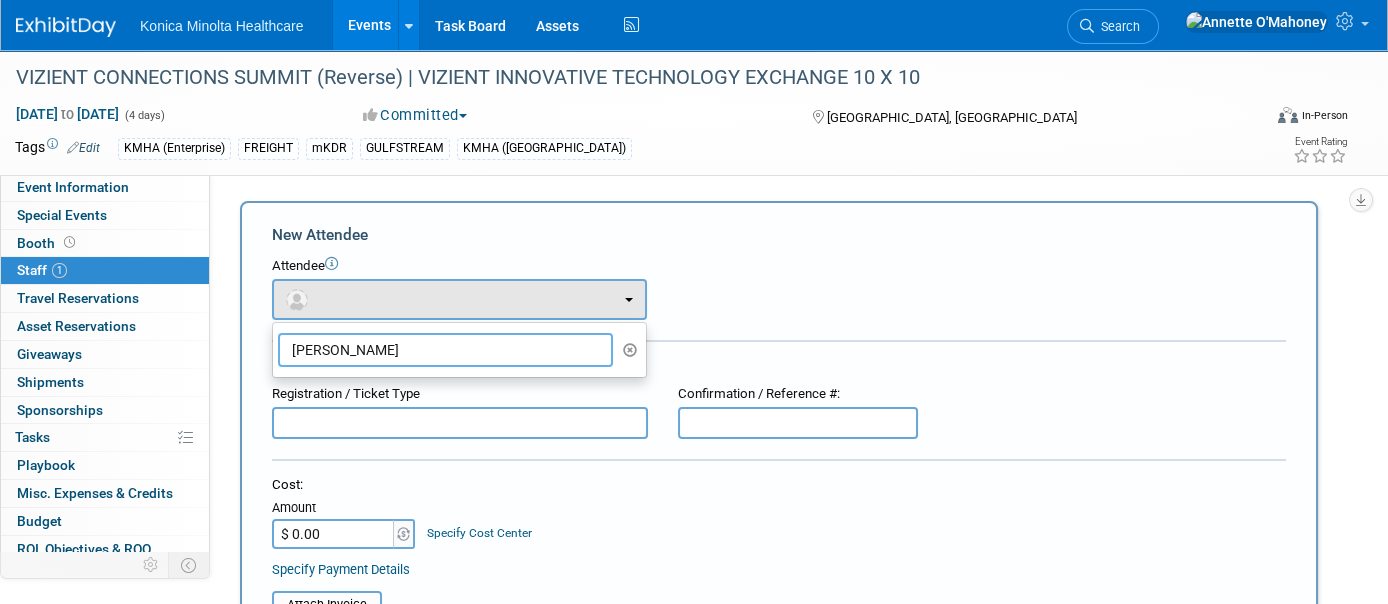drag, startPoint x: 504, startPoint y: 345, endPoint x: 266, endPoint y: 345, distance: 238 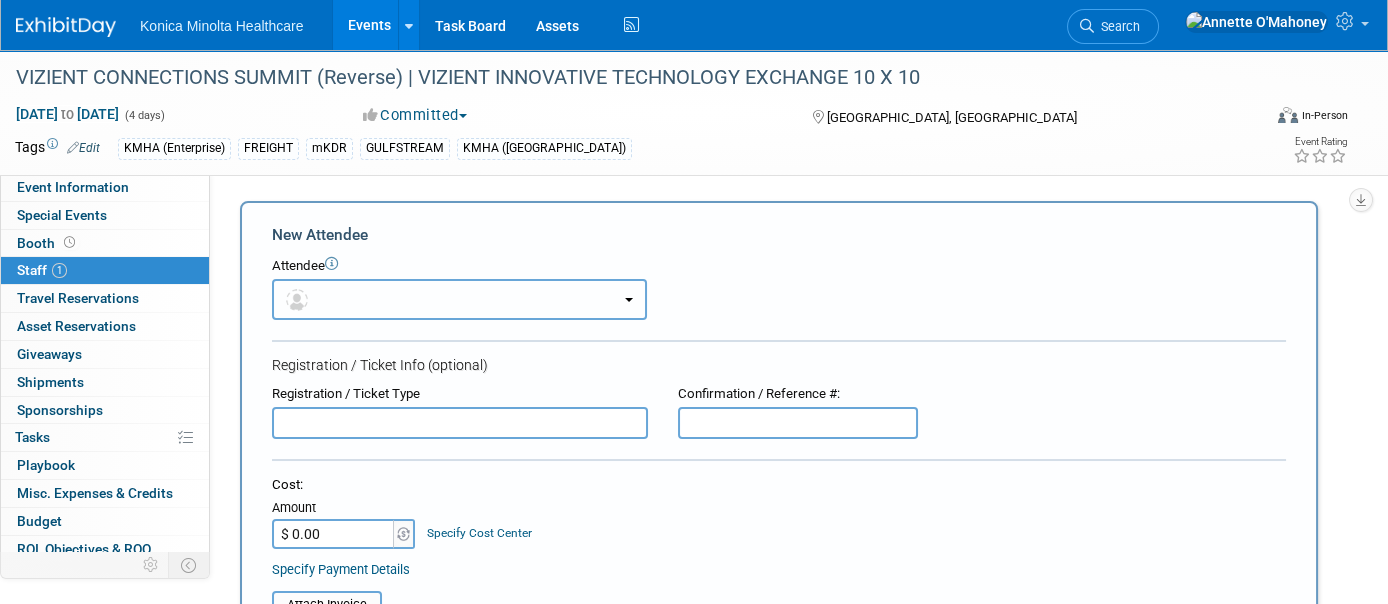 click at bounding box center [459, 299] 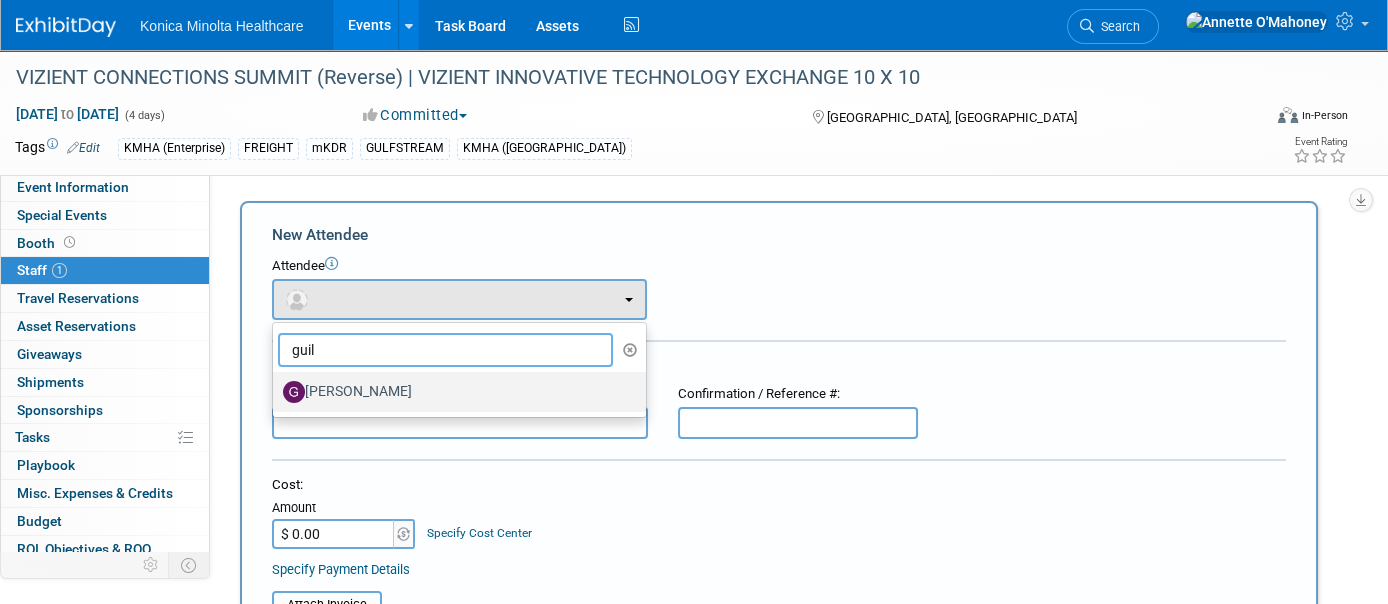 type on "guil" 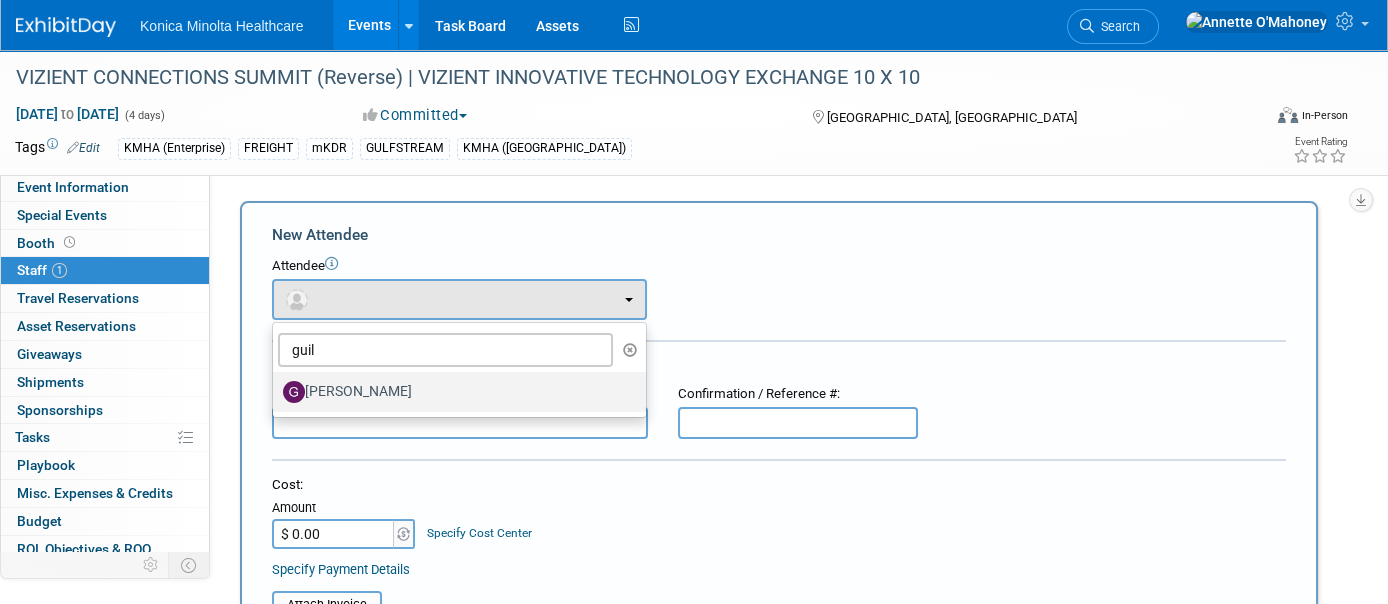click on "[PERSON_NAME]" at bounding box center (454, 392) 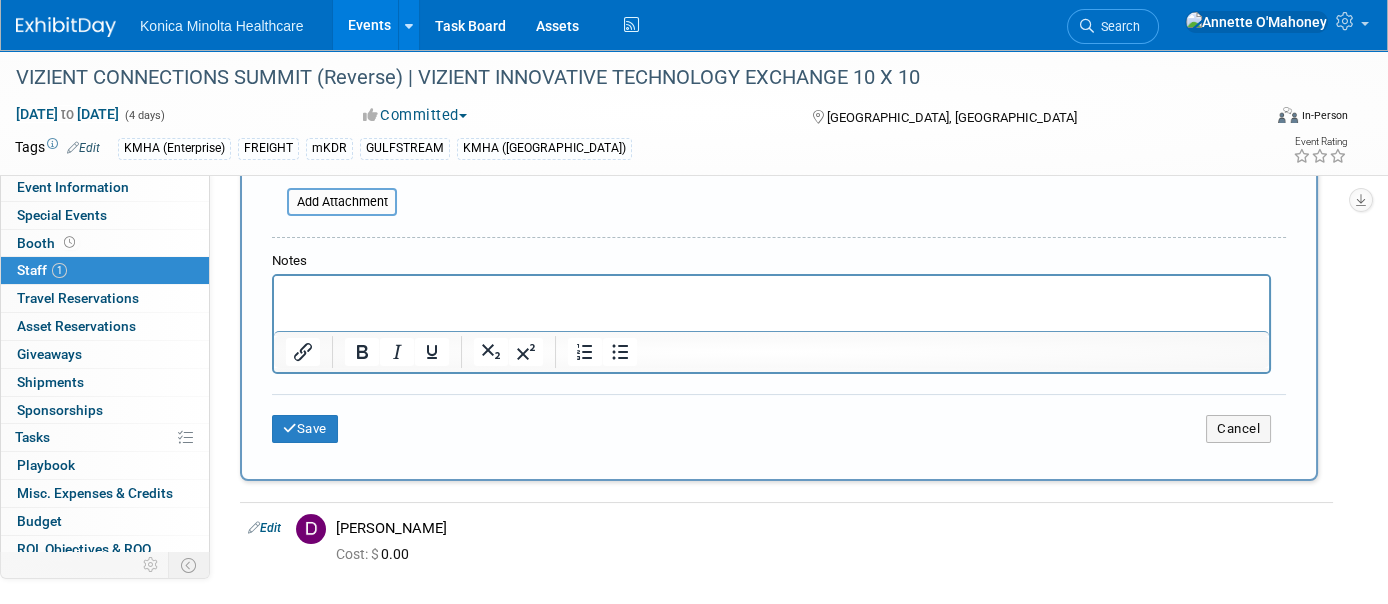 scroll, scrollTop: 625, scrollLeft: 0, axis: vertical 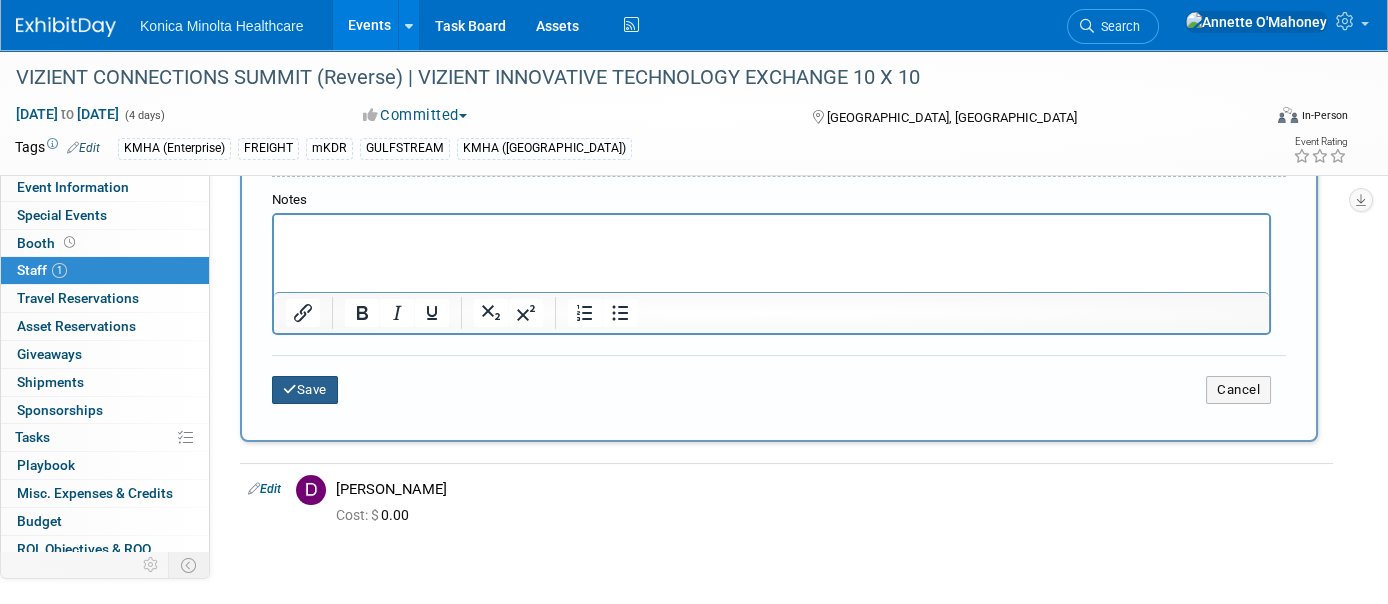 click on "Save" at bounding box center [305, 390] 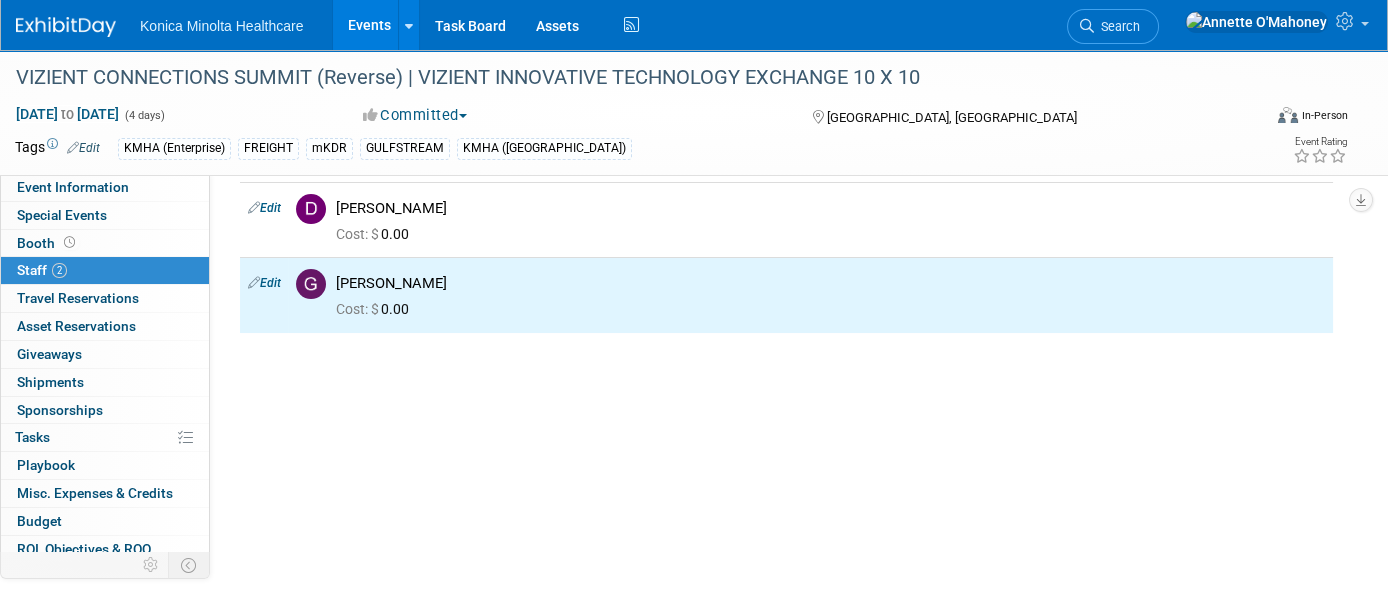 scroll, scrollTop: 0, scrollLeft: 0, axis: both 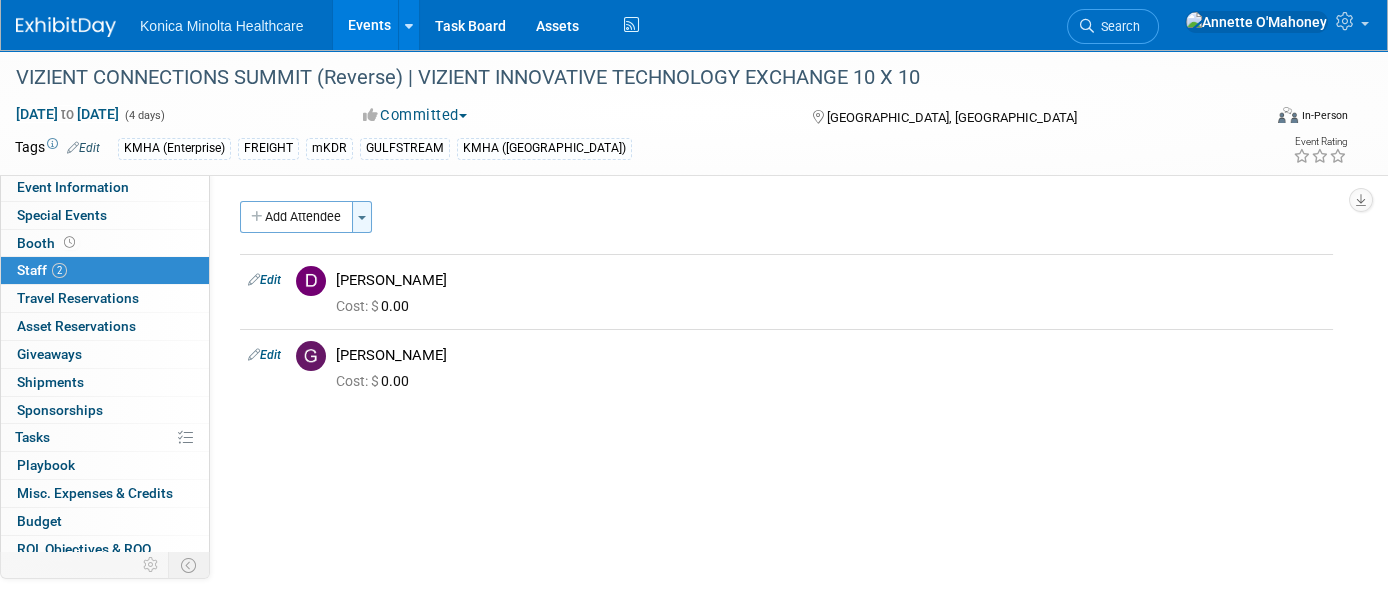 click on "Toggle Dropdown" at bounding box center [362, 217] 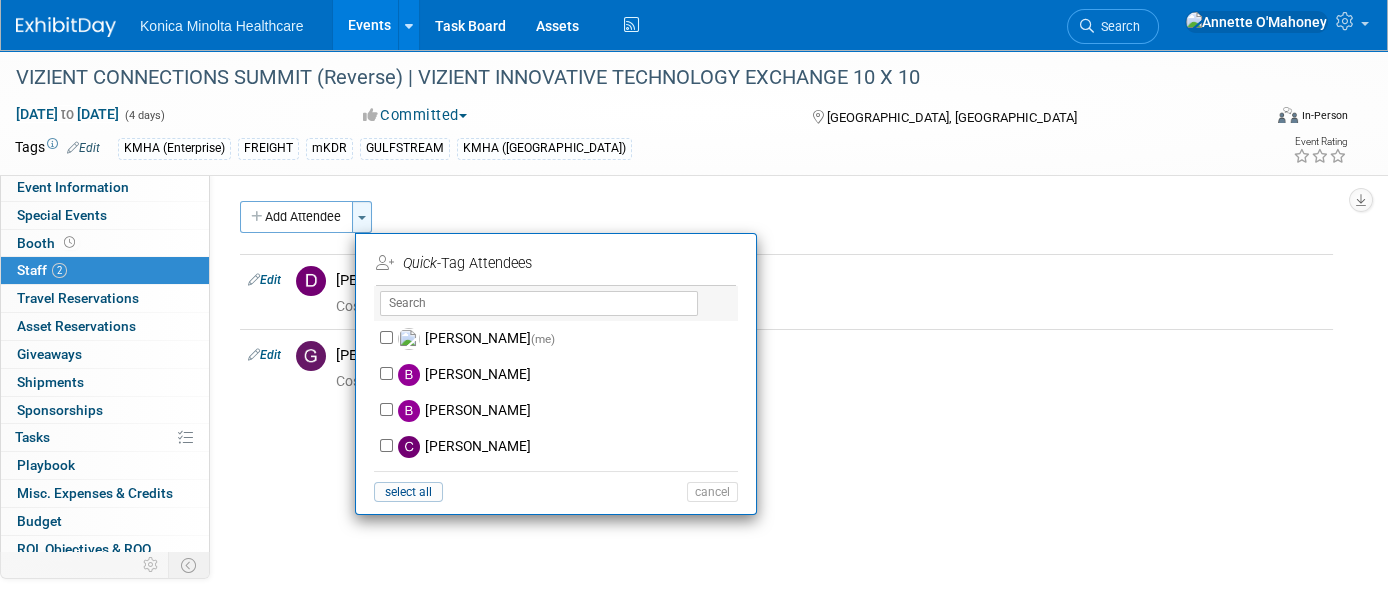 type 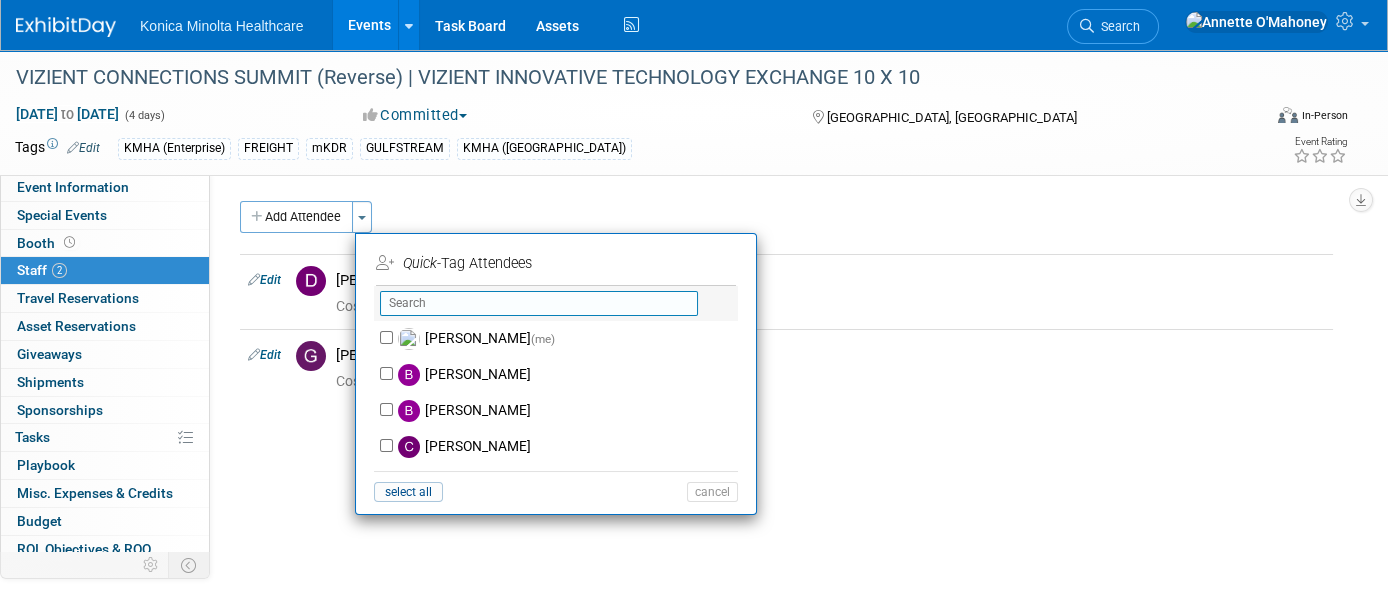 click at bounding box center [539, 303] 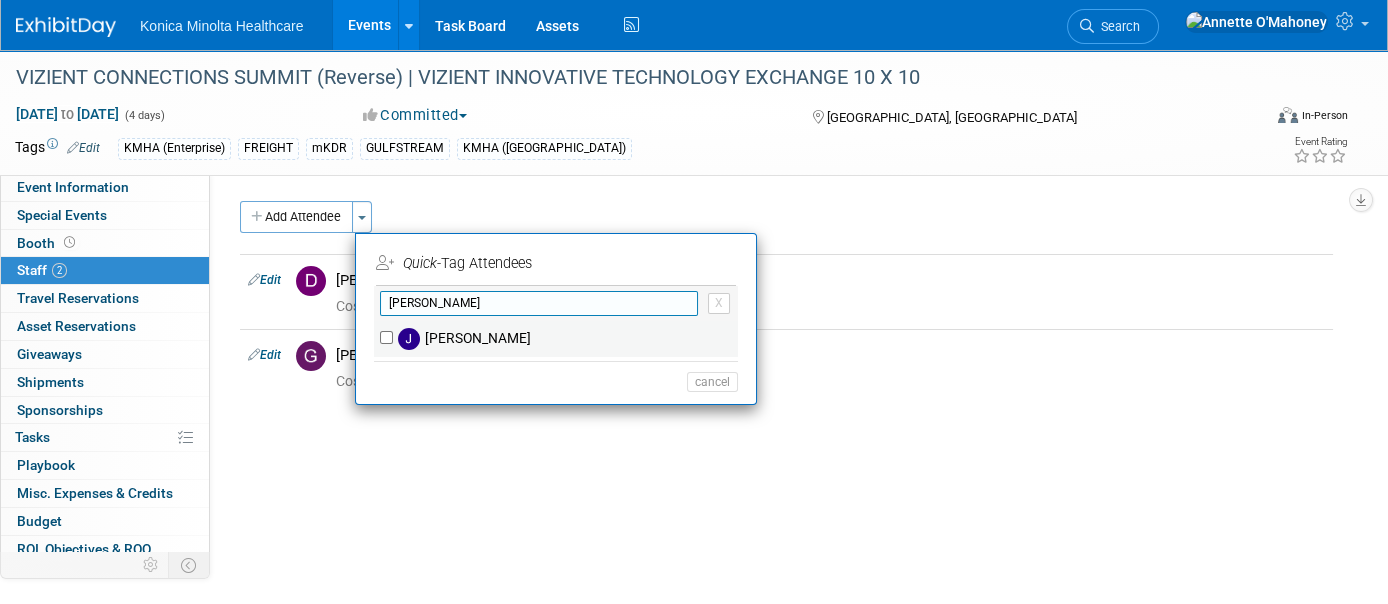 type on "[PERSON_NAME]" 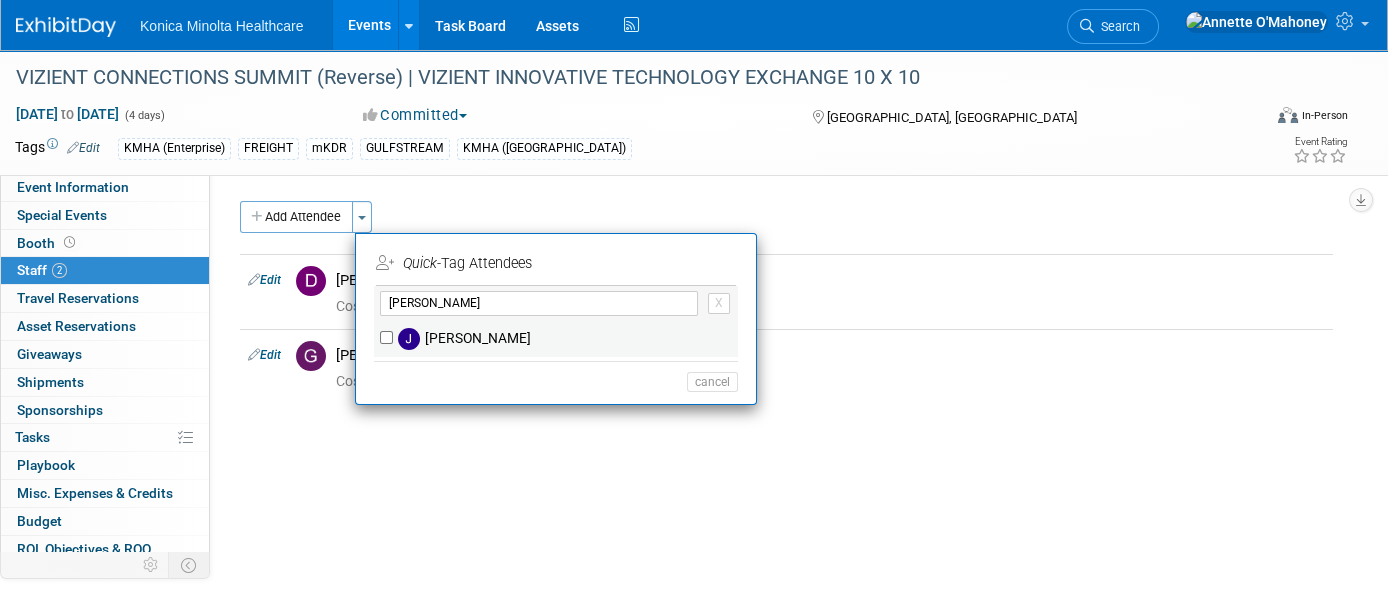 click on "[PERSON_NAME]" at bounding box center [569, 339] 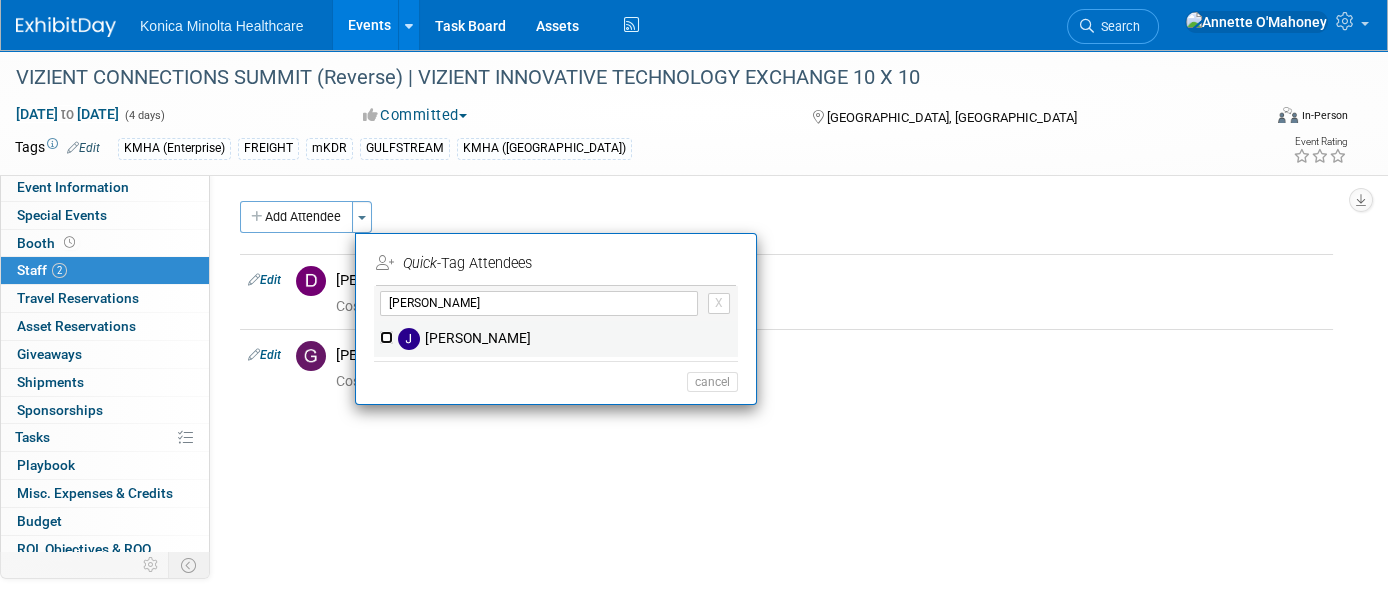 click on "[PERSON_NAME]" at bounding box center (386, 337) 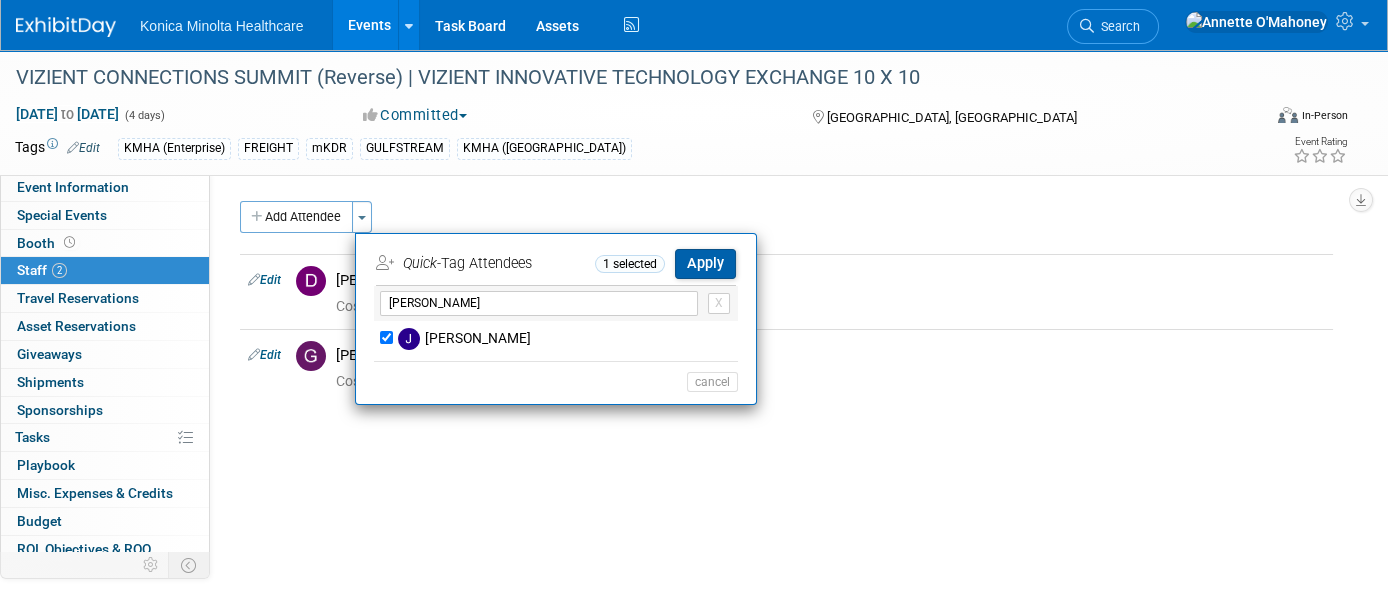 click on "Apply" at bounding box center (705, 263) 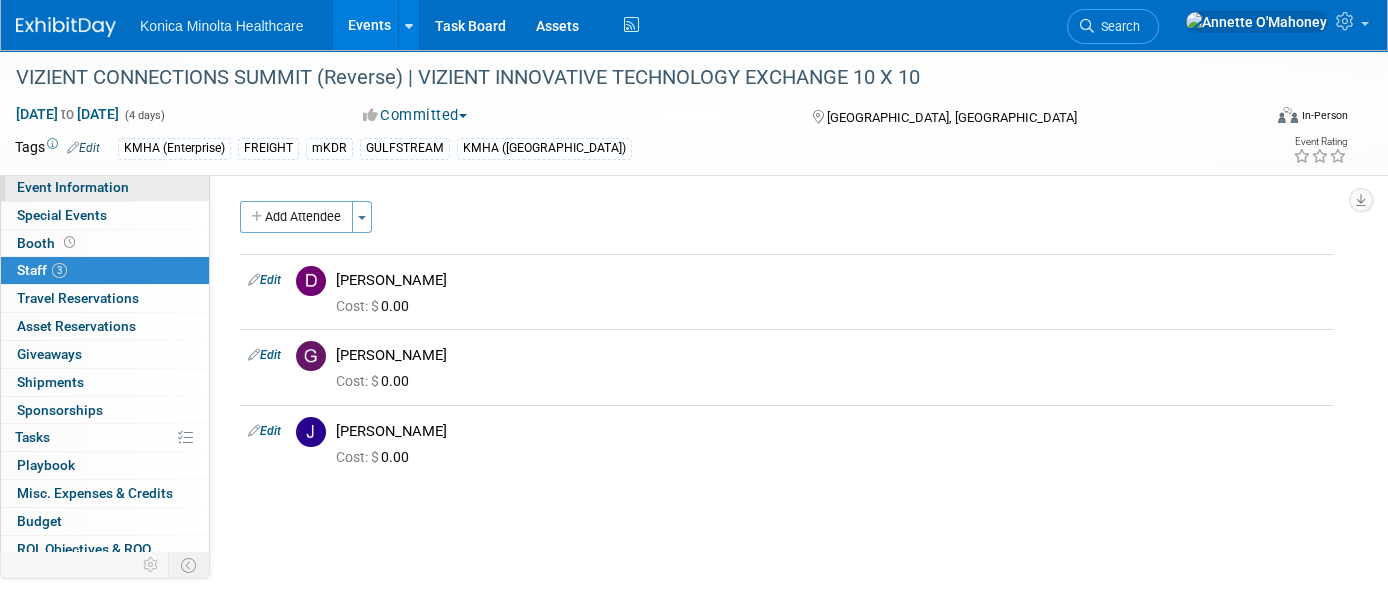 click on "Event Information" at bounding box center [73, 187] 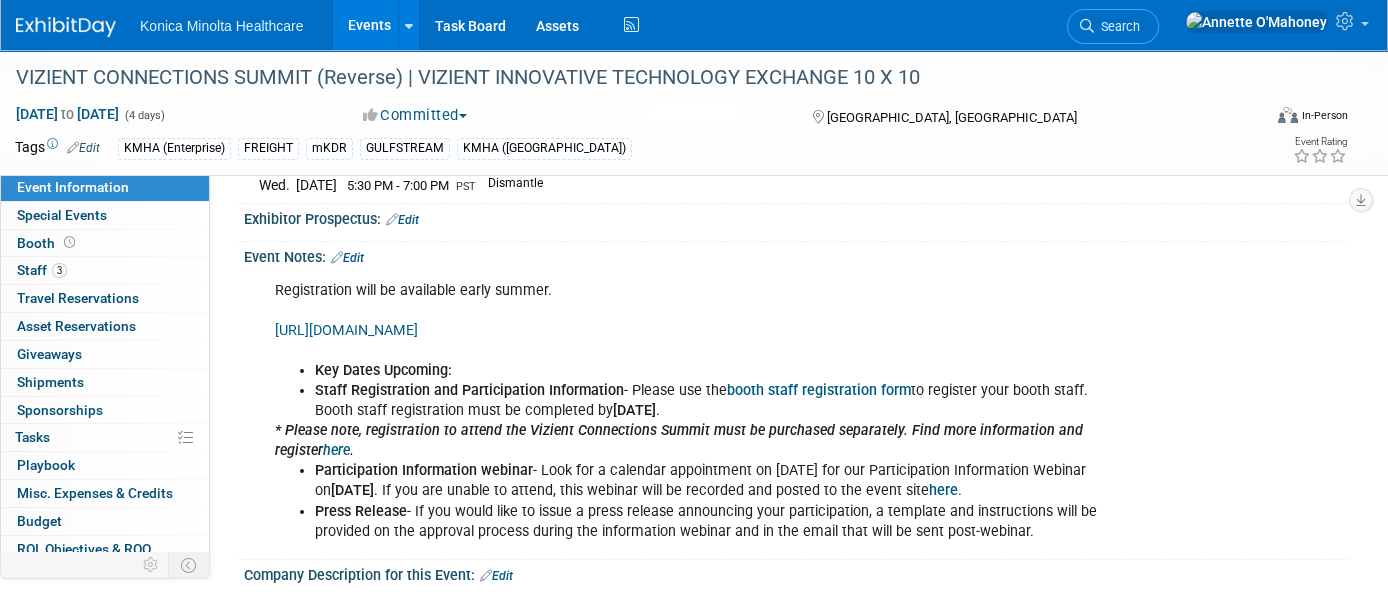 scroll, scrollTop: 963, scrollLeft: 0, axis: vertical 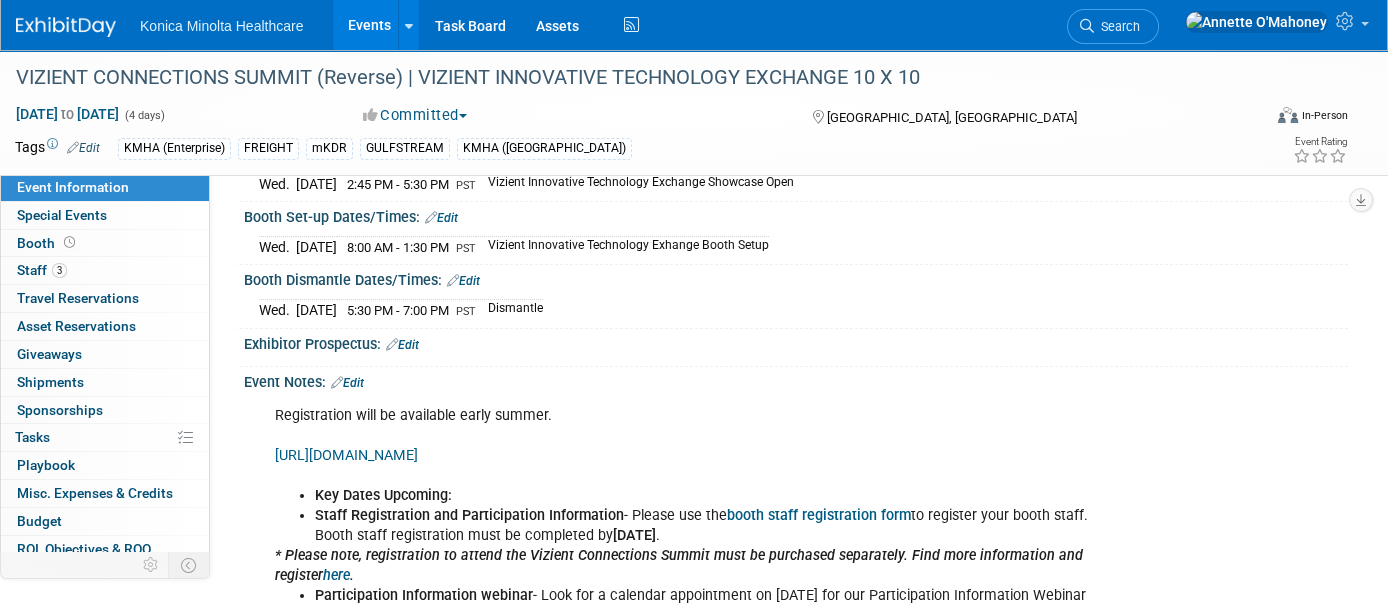 click on "Edit" at bounding box center [347, 383] 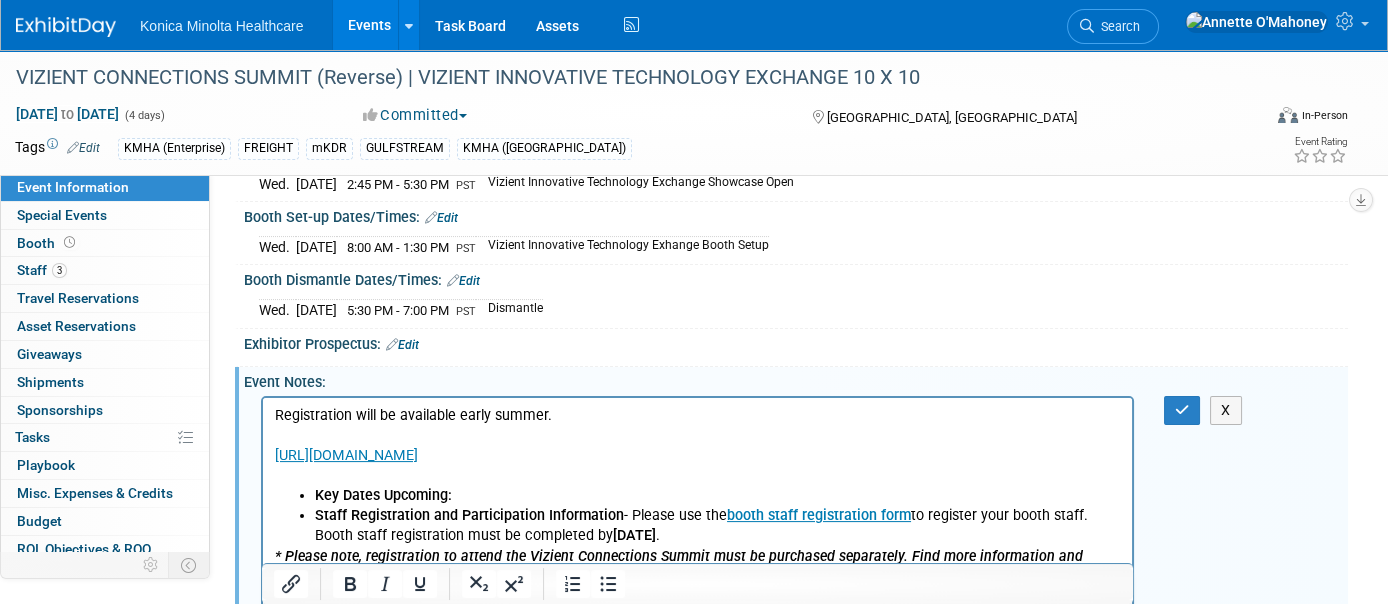 scroll, scrollTop: 0, scrollLeft: 0, axis: both 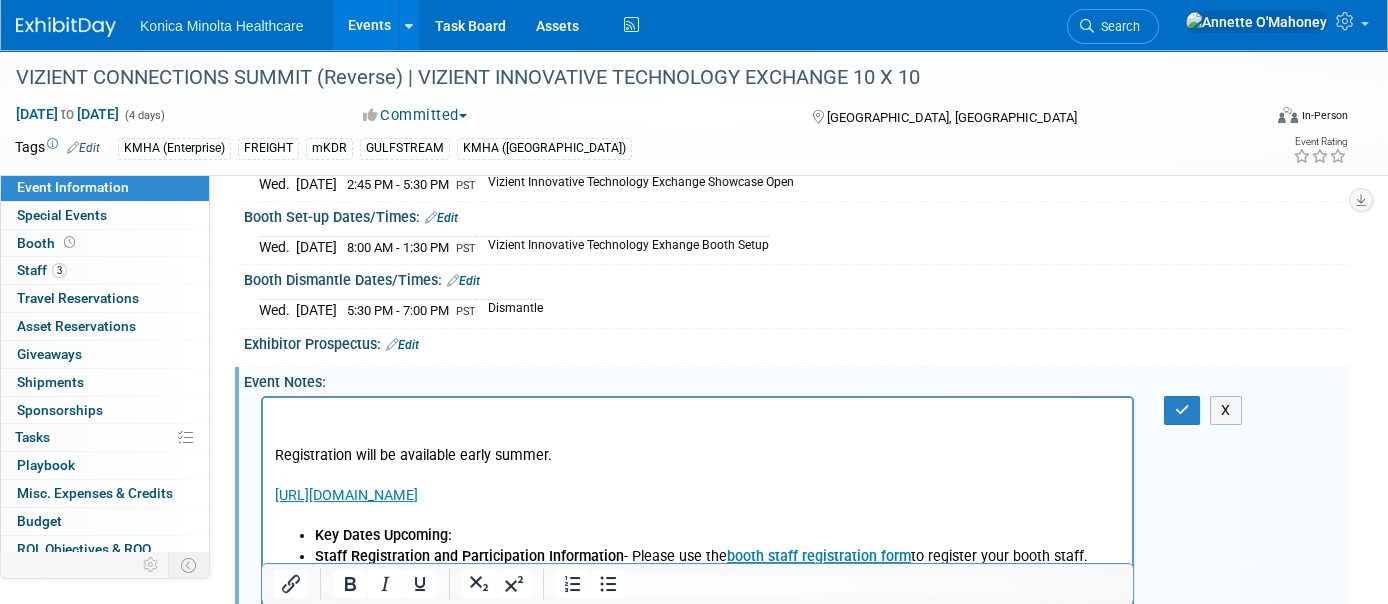type 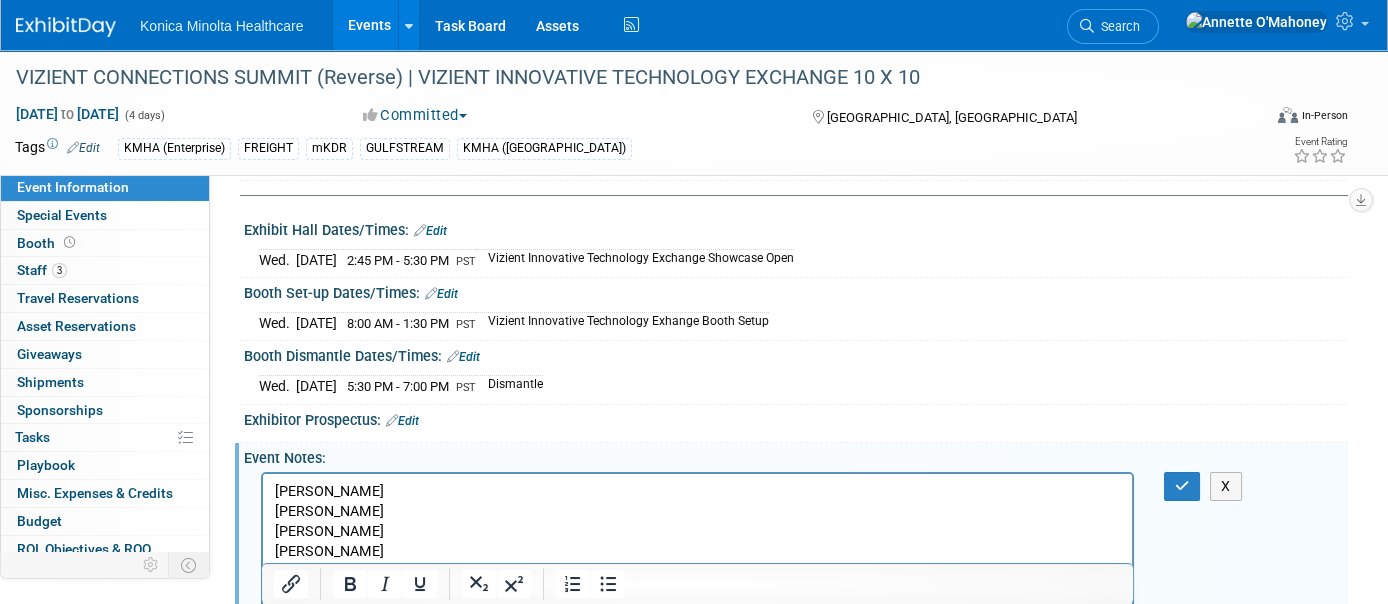scroll, scrollTop: 838, scrollLeft: 0, axis: vertical 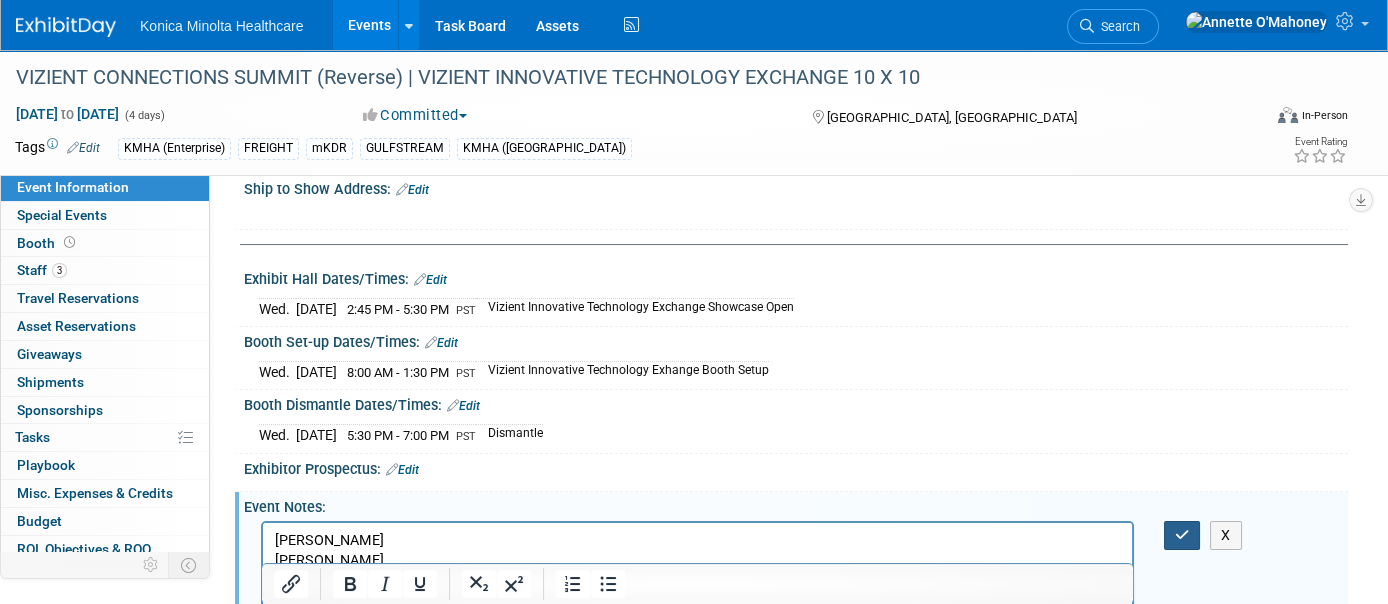 click at bounding box center [1182, 535] 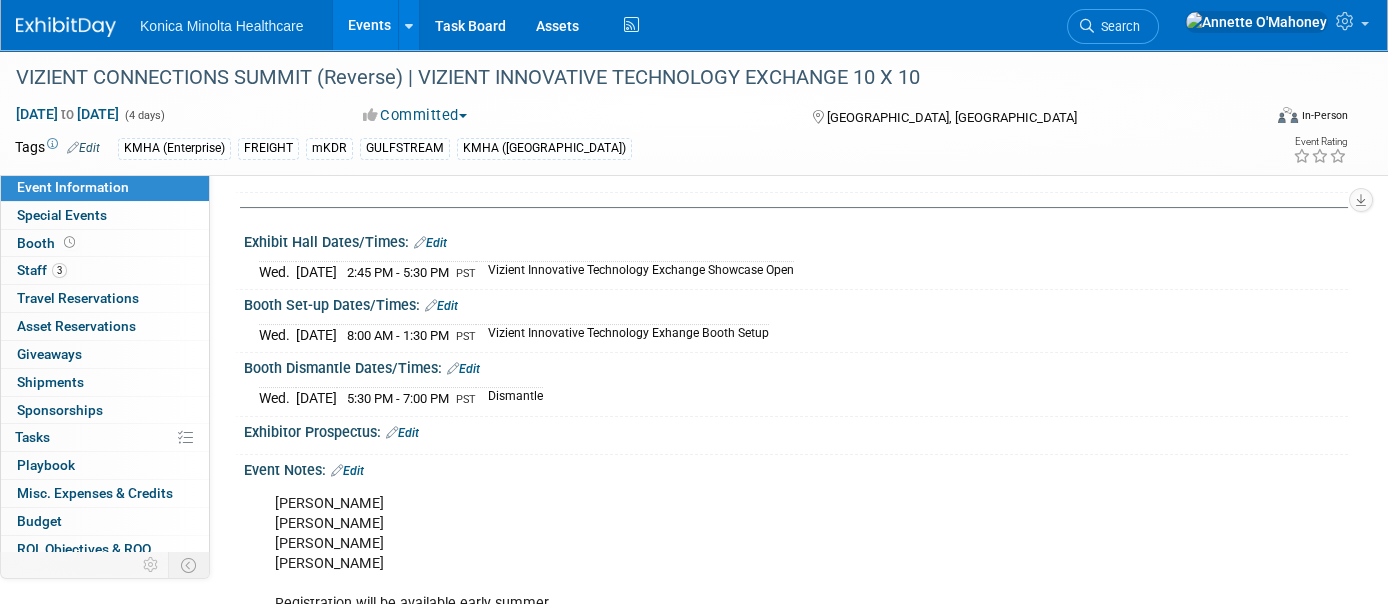 scroll, scrollTop: 750, scrollLeft: 0, axis: vertical 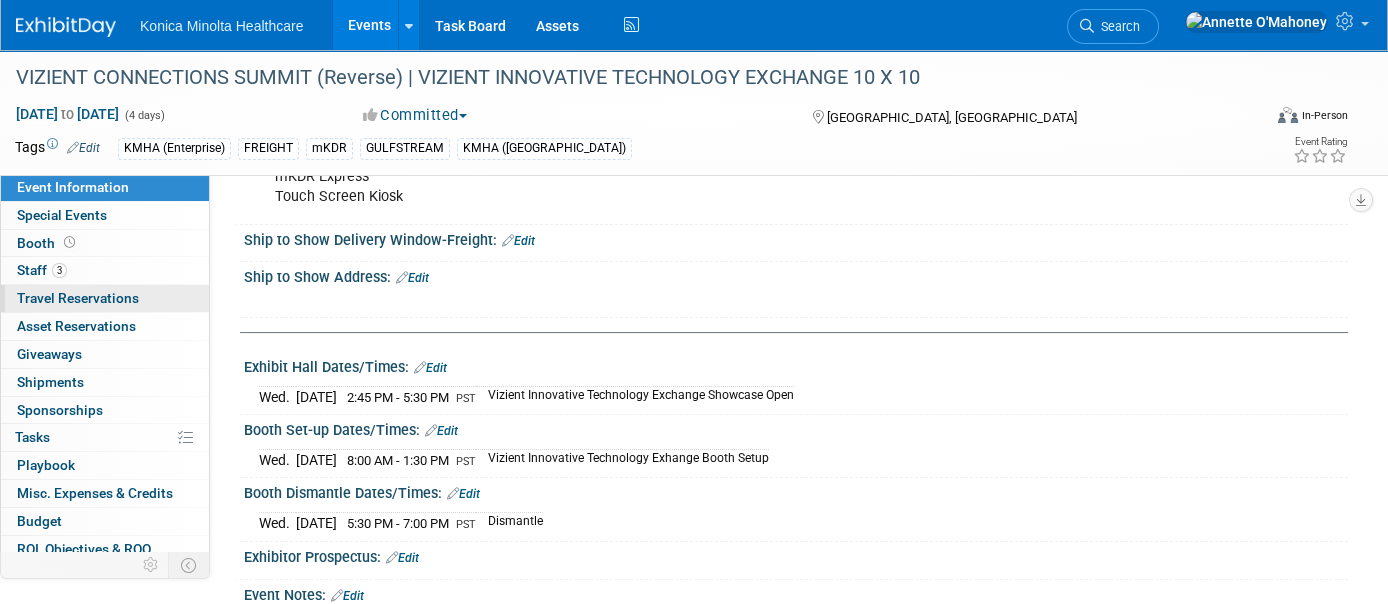click on "Travel Reservations 0" at bounding box center [78, 298] 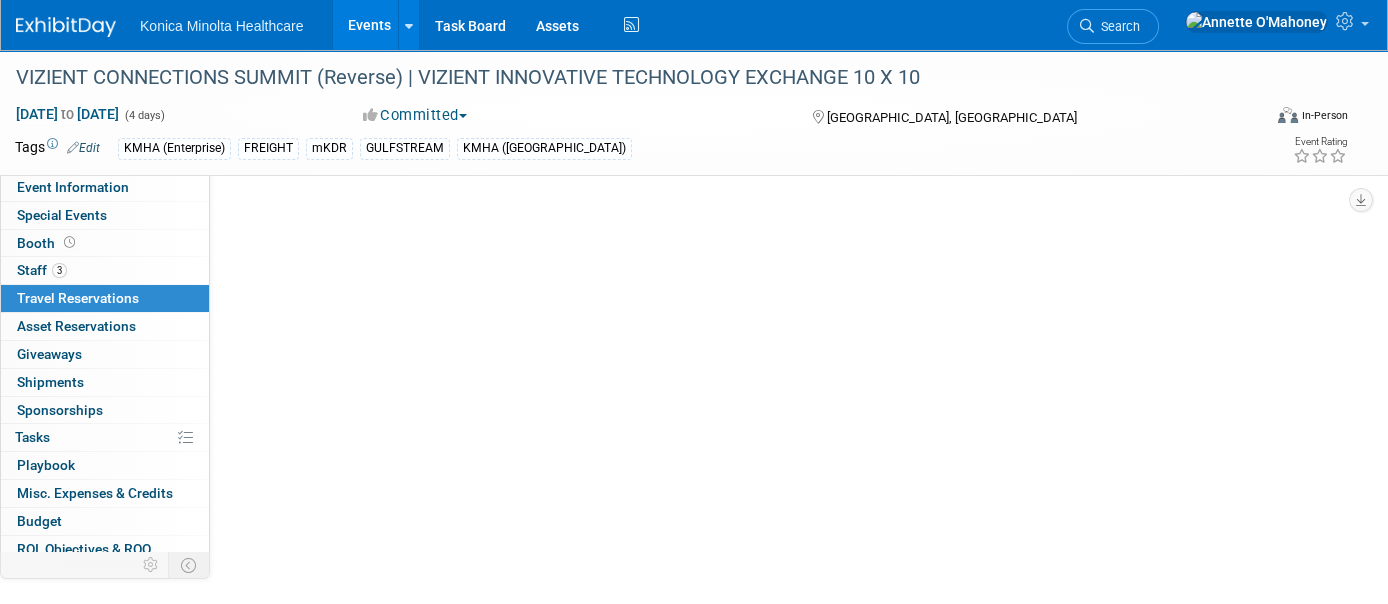 scroll, scrollTop: 0, scrollLeft: 0, axis: both 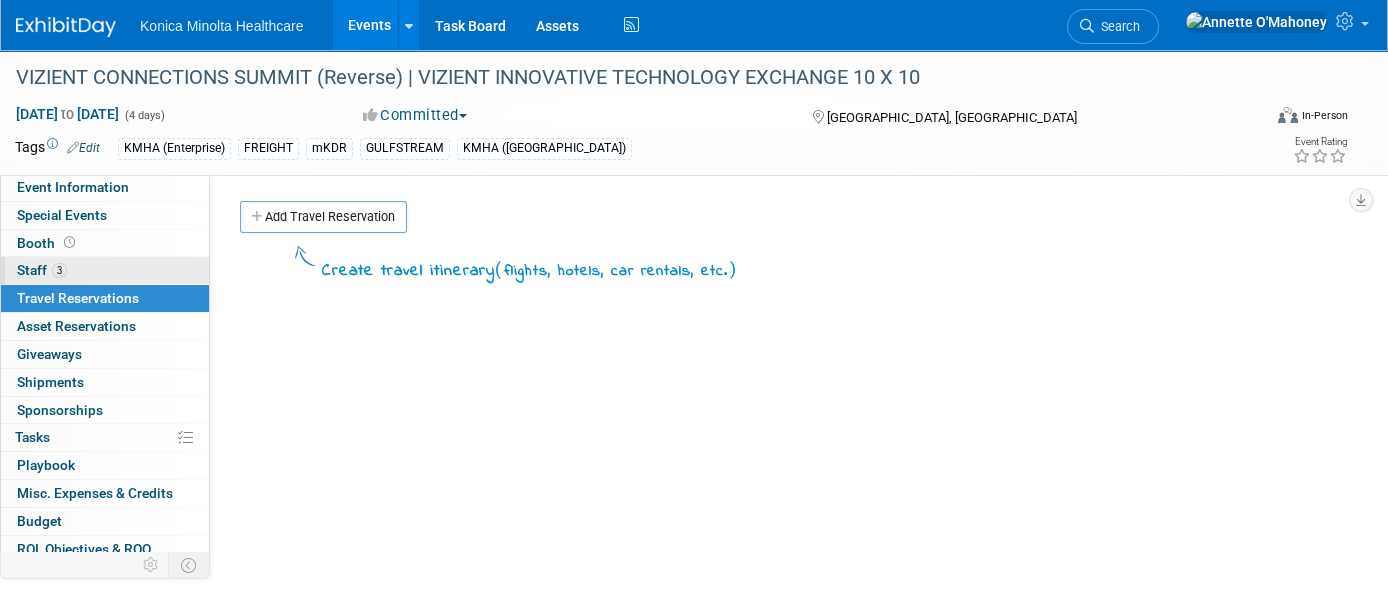 click on "3
Staff 3" at bounding box center (105, 270) 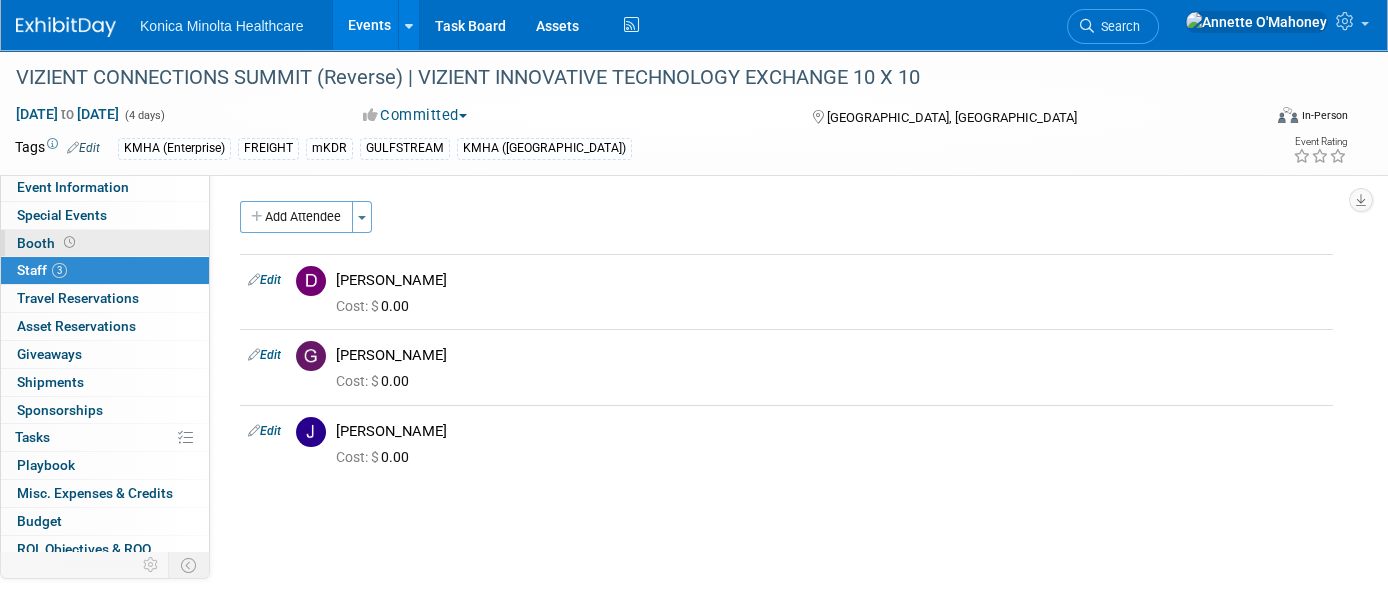 click on "Booth" at bounding box center (105, 243) 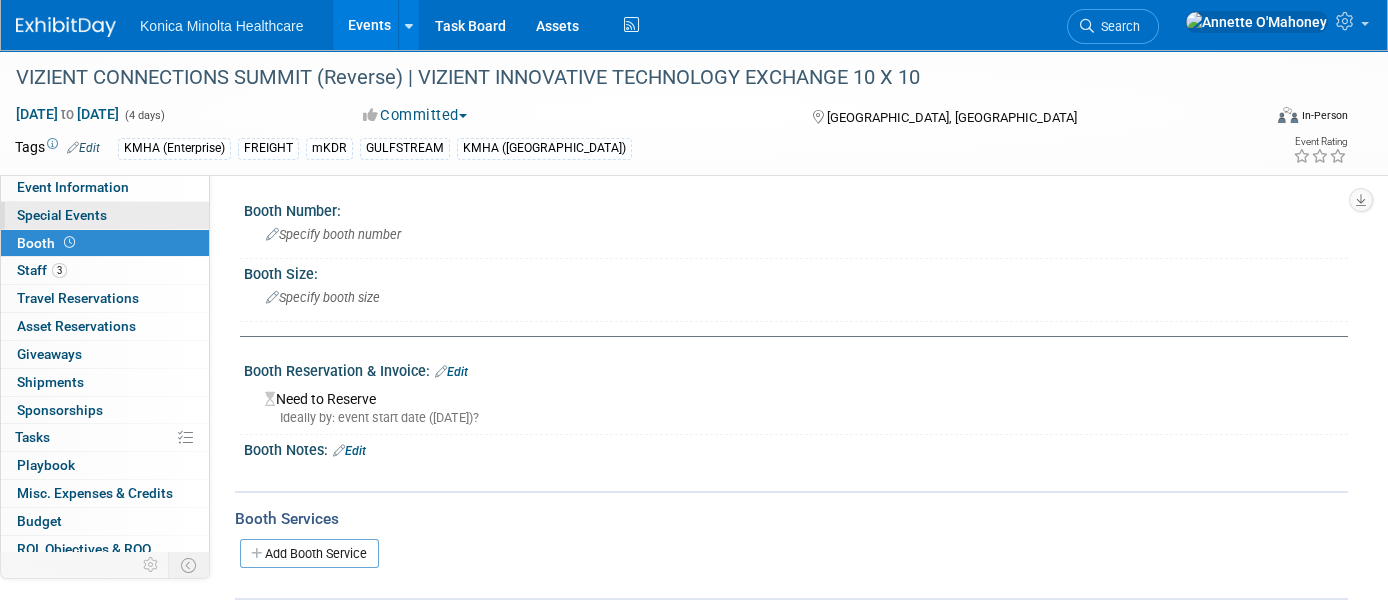 click on "Special Events" at bounding box center [105, 215] 